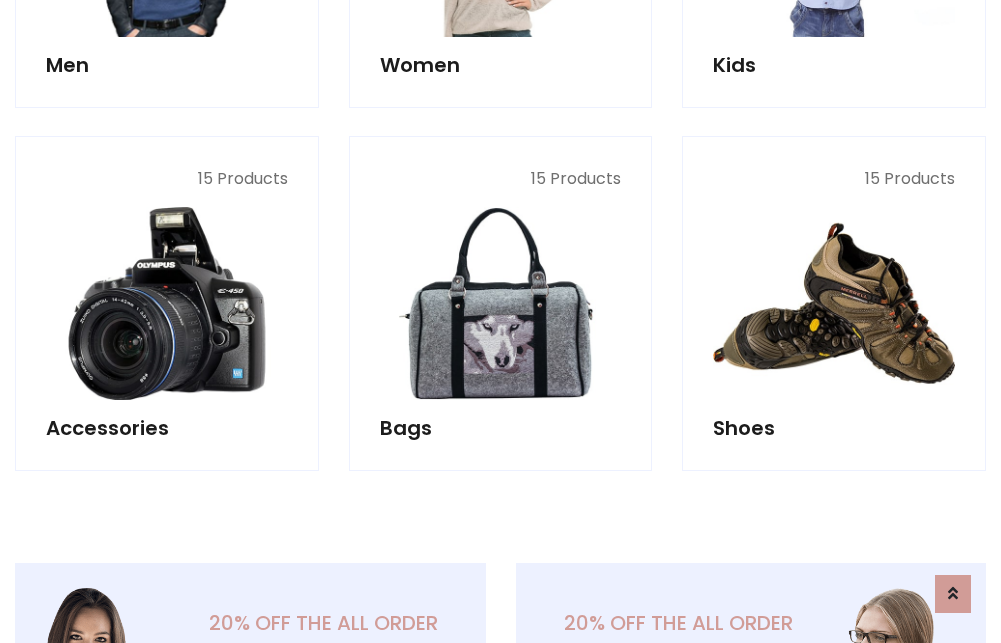 scroll, scrollTop: 853, scrollLeft: 0, axis: vertical 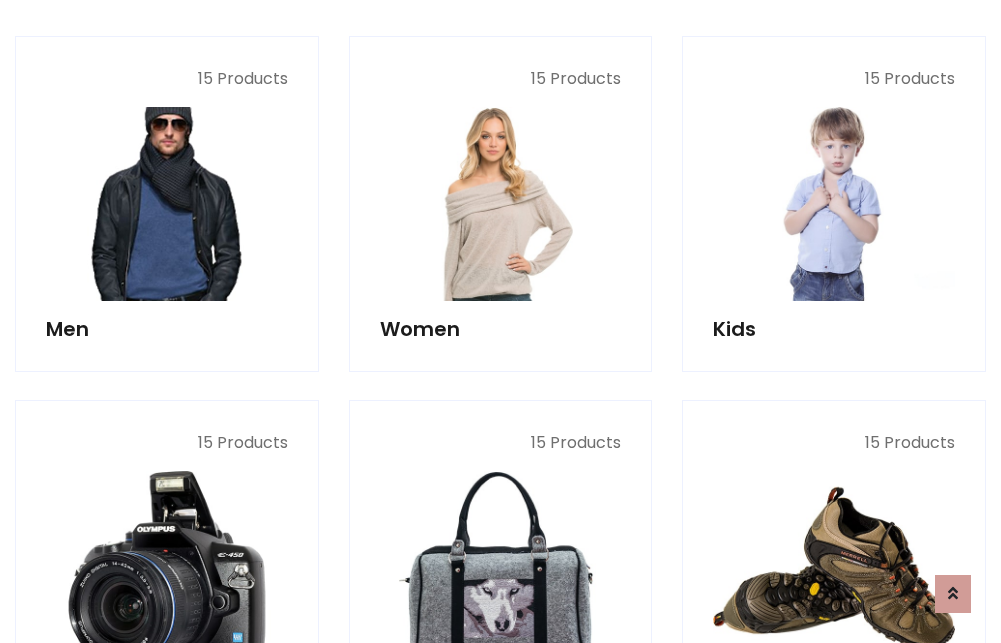 click at bounding box center [167, 204] 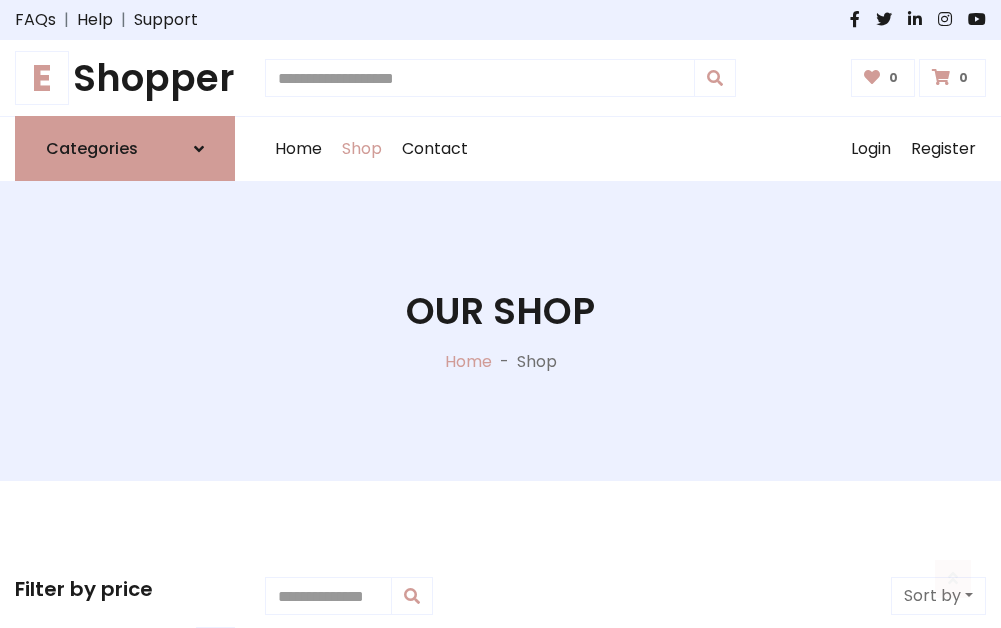 scroll, scrollTop: 807, scrollLeft: 0, axis: vertical 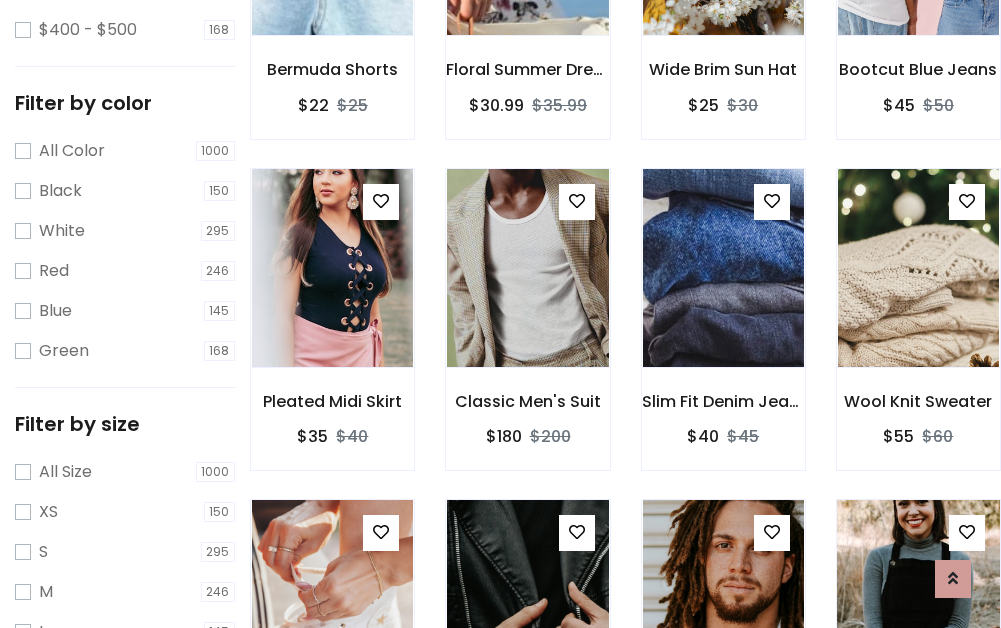 click at bounding box center [918, 599] 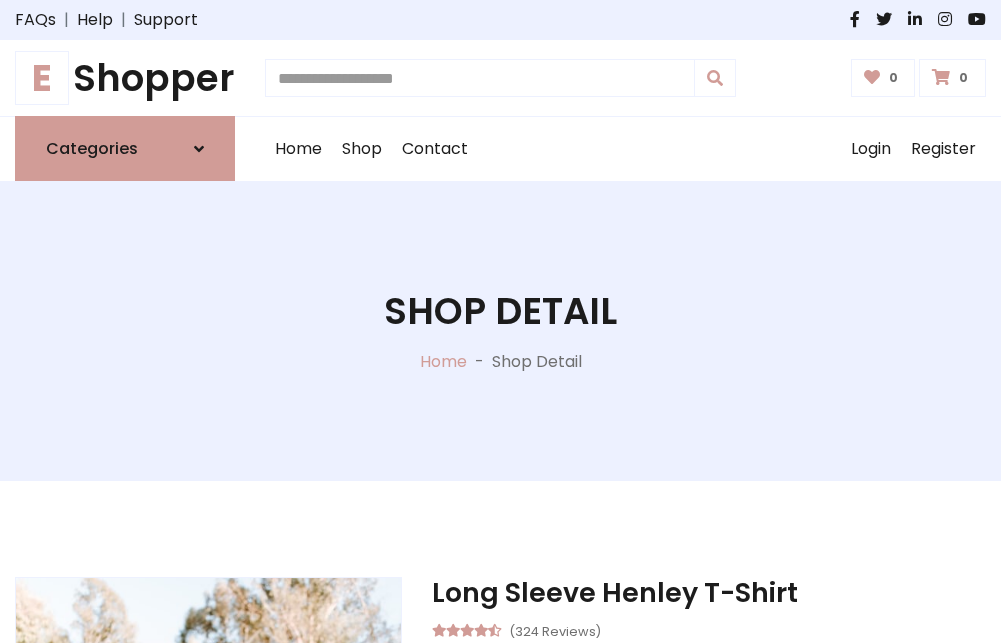 scroll, scrollTop: 0, scrollLeft: 0, axis: both 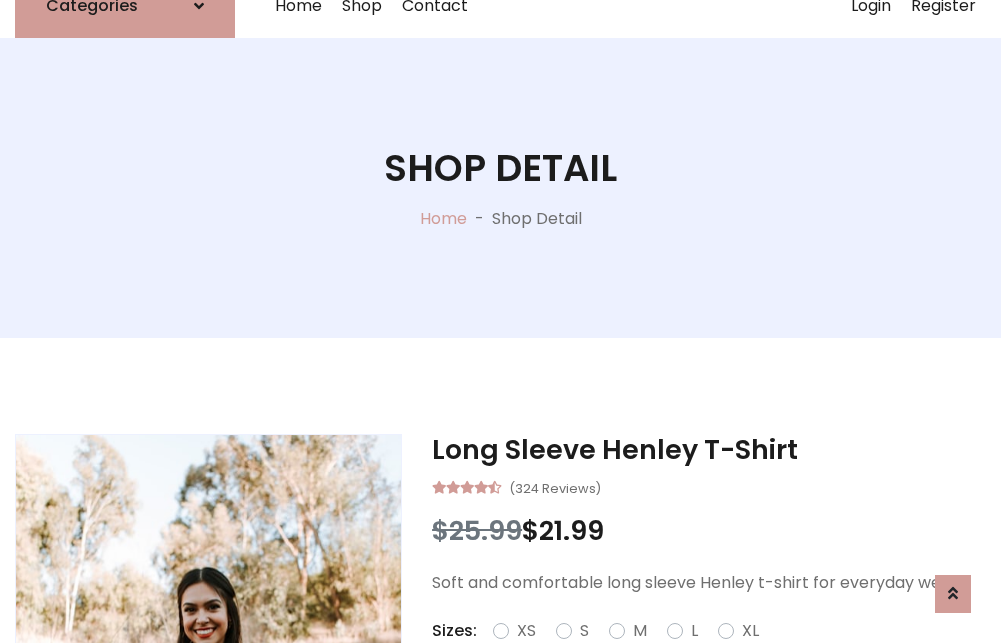 click on "Red" at bounding box center (722, 655) 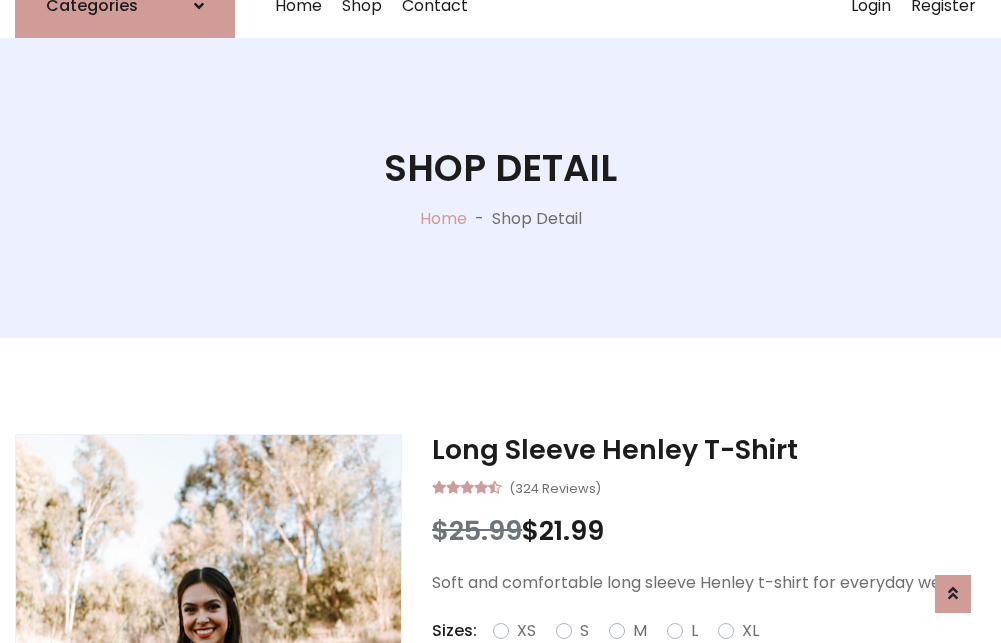 scroll, scrollTop: 167, scrollLeft: 0, axis: vertical 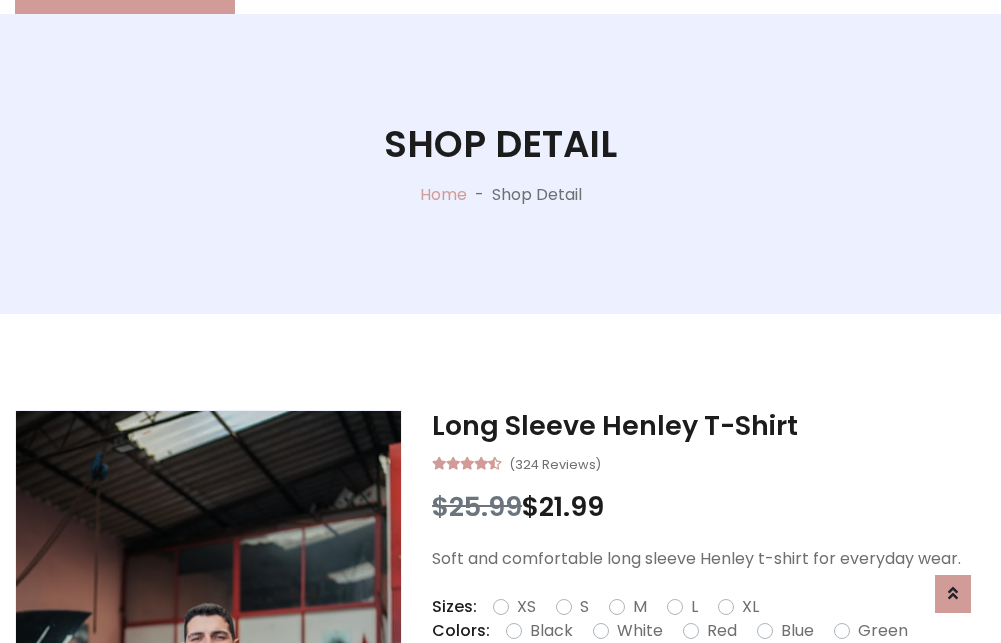 click on "Add To Cart" at bounding box center [653, 694] 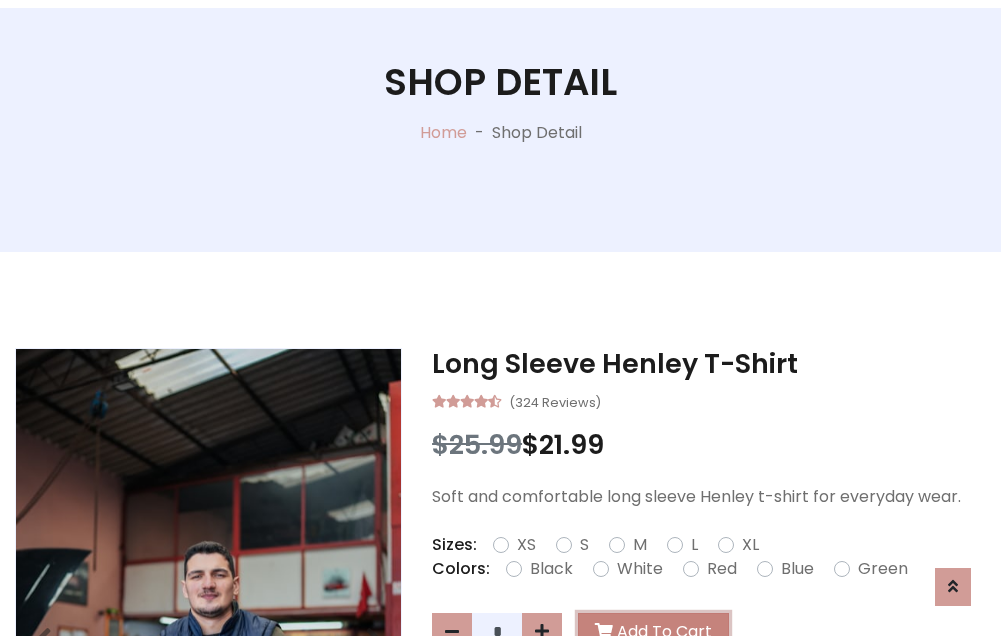 scroll, scrollTop: 0, scrollLeft: 0, axis: both 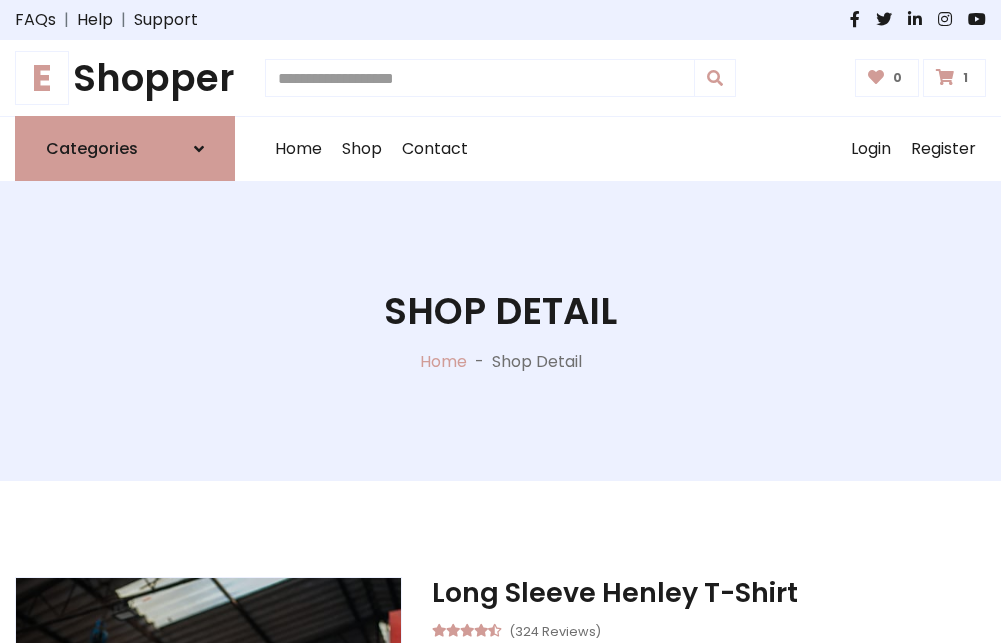 click at bounding box center [945, 77] 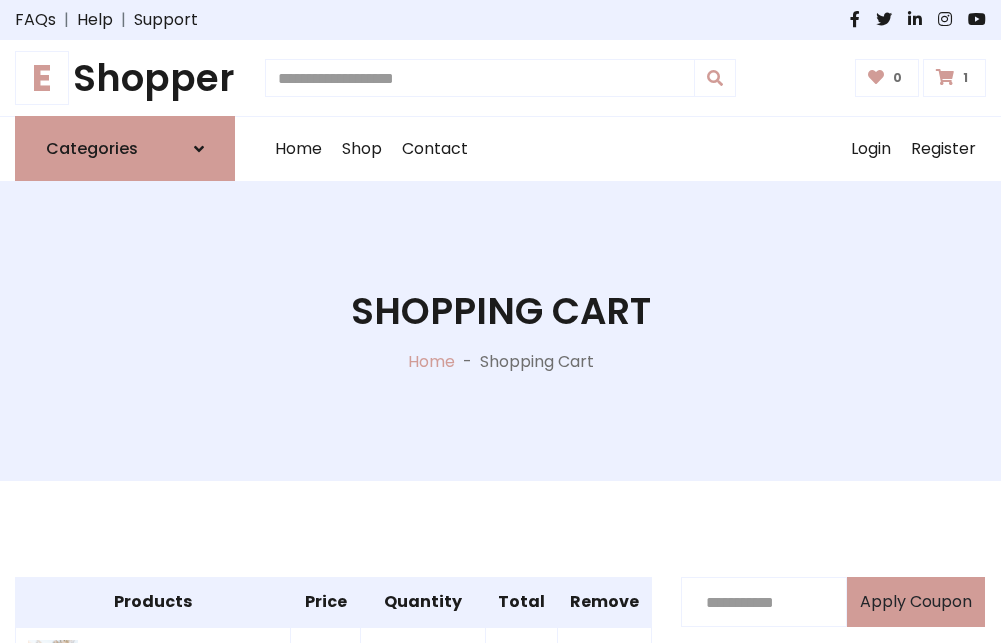 scroll, scrollTop: 474, scrollLeft: 0, axis: vertical 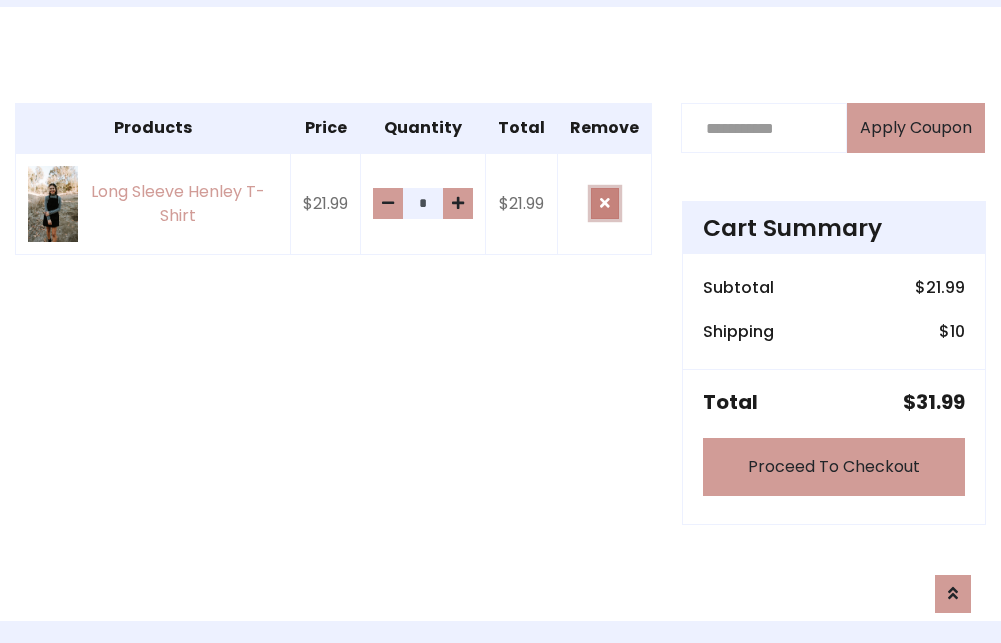 click at bounding box center (605, 203) 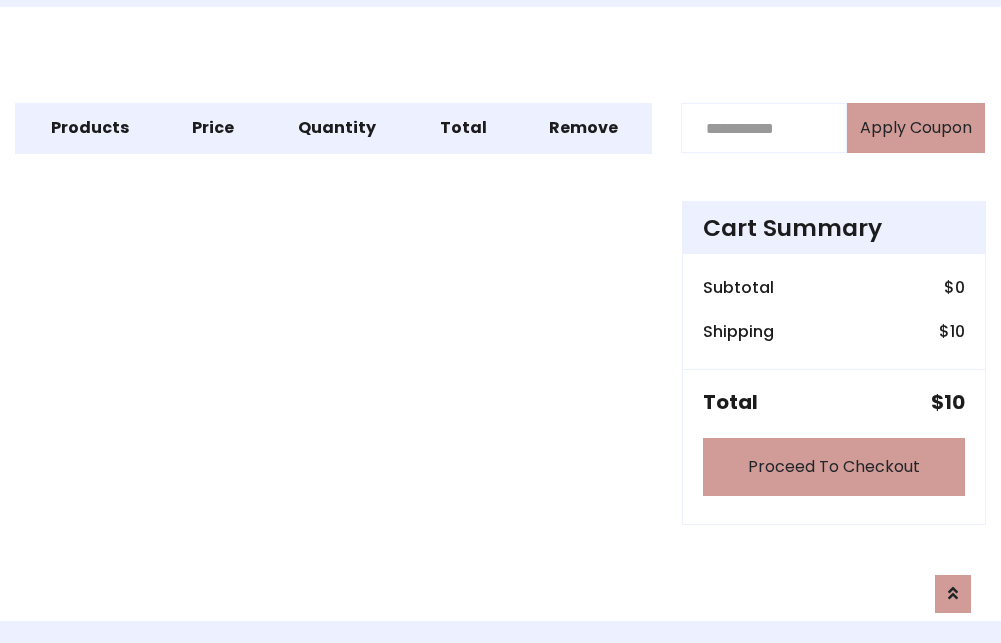 scroll, scrollTop: 247, scrollLeft: 0, axis: vertical 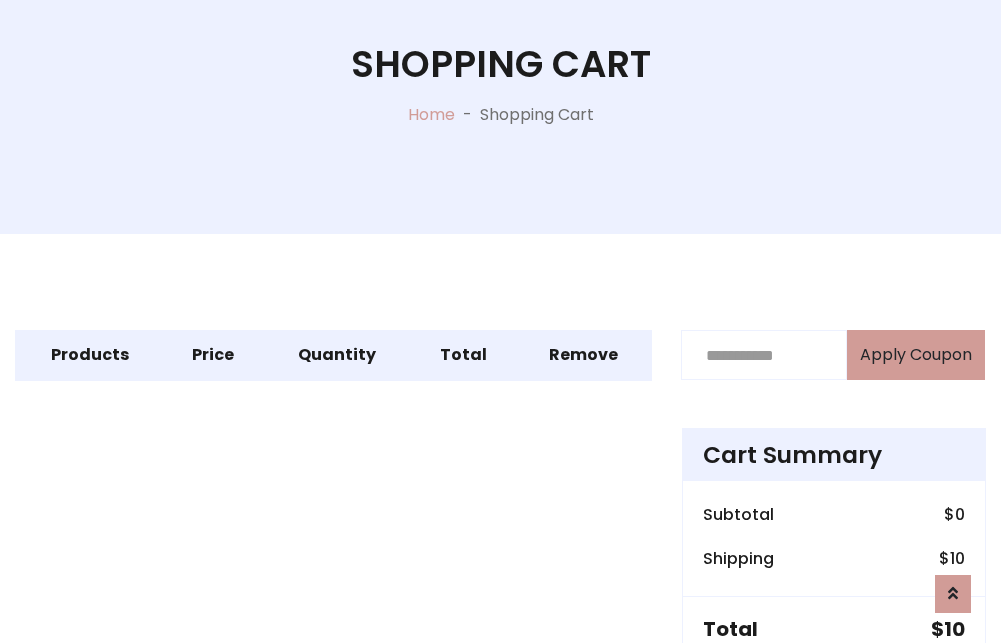 click on "Proceed To Checkout" at bounding box center (834, 694) 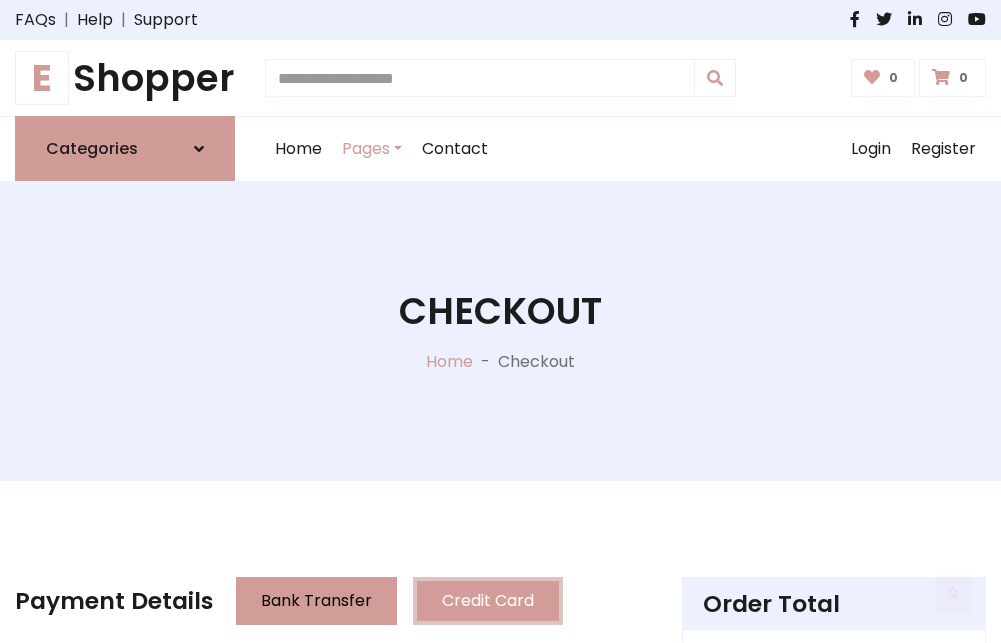 scroll, scrollTop: 137, scrollLeft: 0, axis: vertical 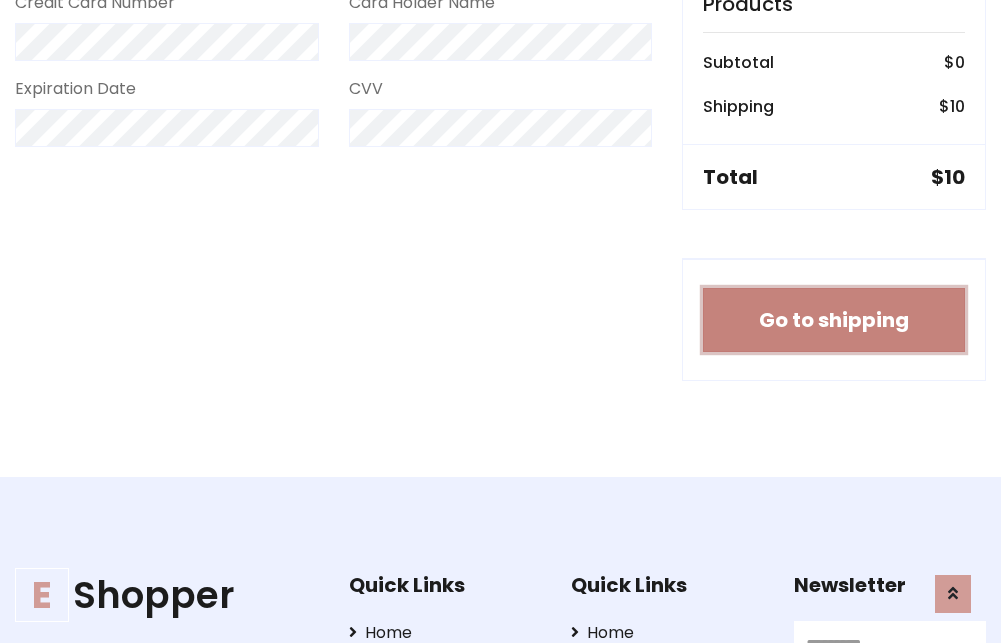 click on "Go to shipping" at bounding box center [834, 320] 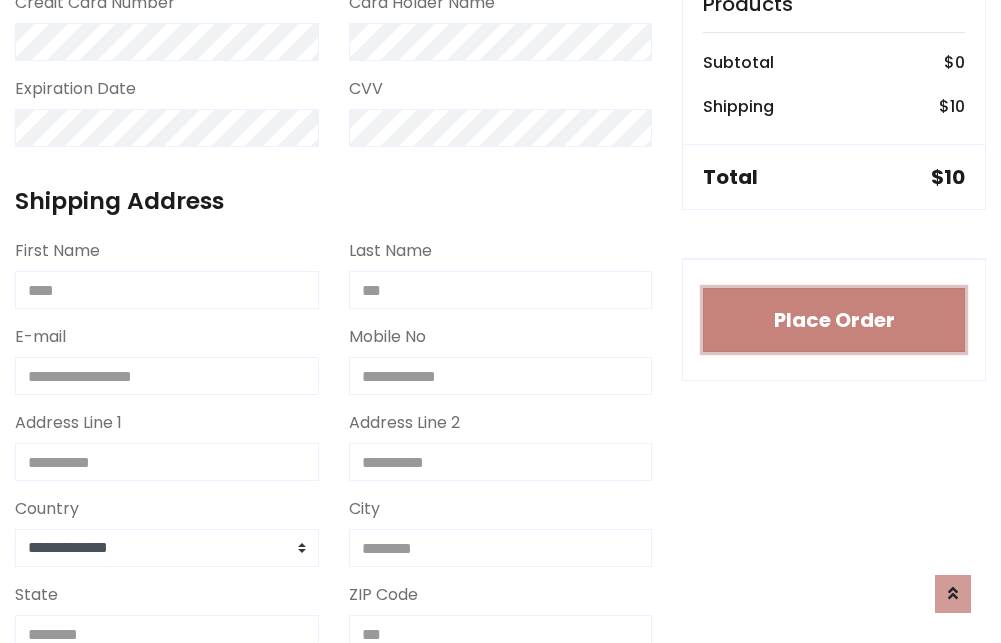 type 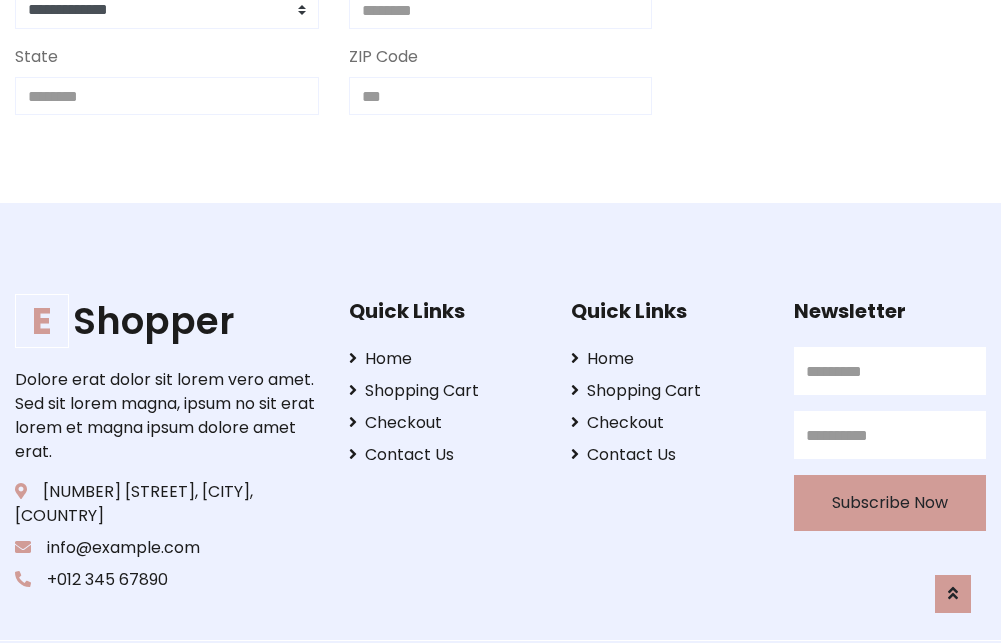 scroll, scrollTop: 713, scrollLeft: 0, axis: vertical 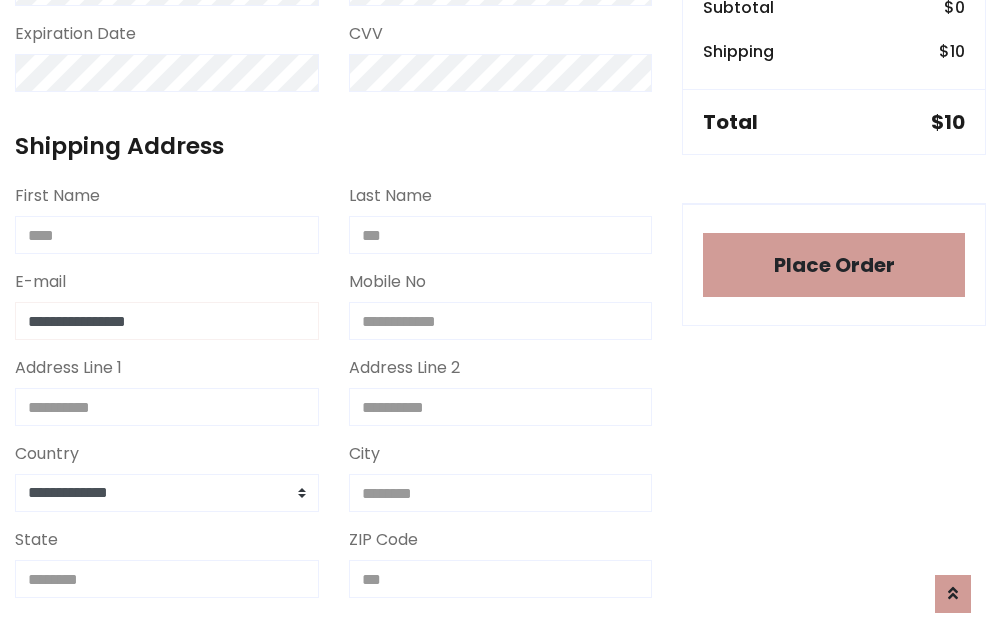type on "**********" 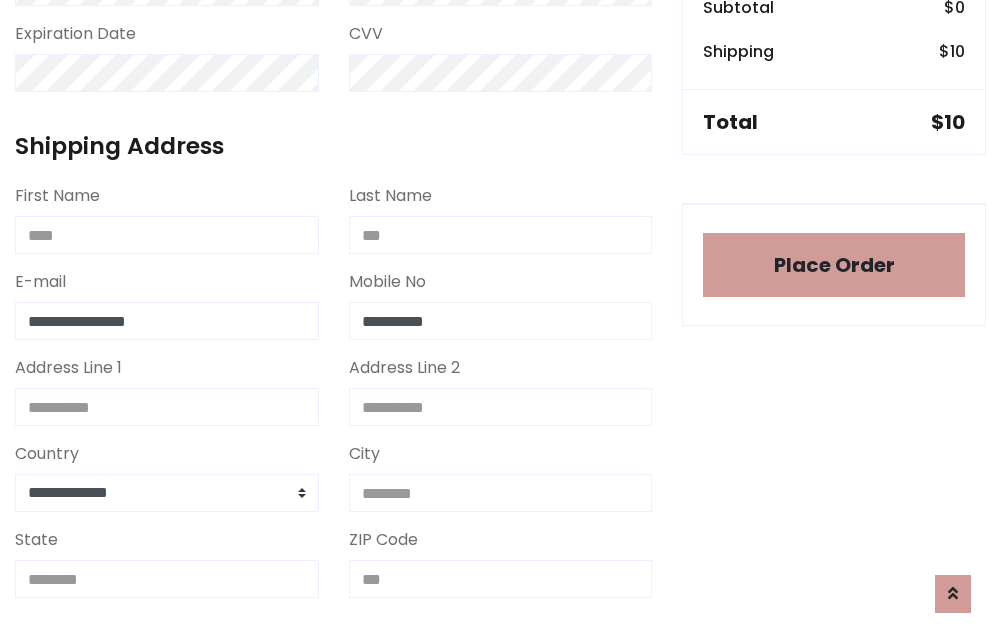 type on "**********" 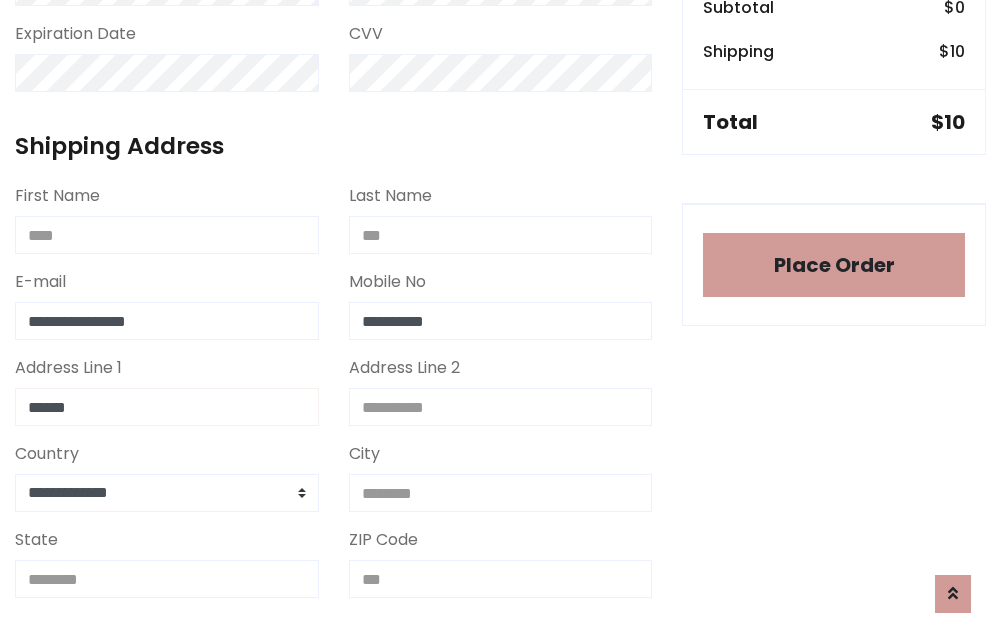 type on "******" 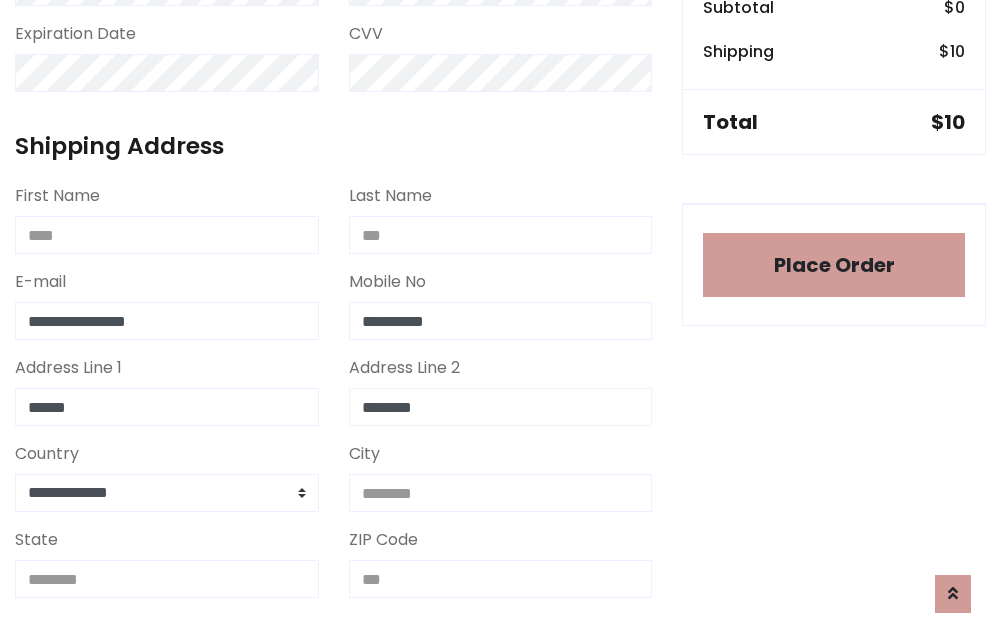 type on "********" 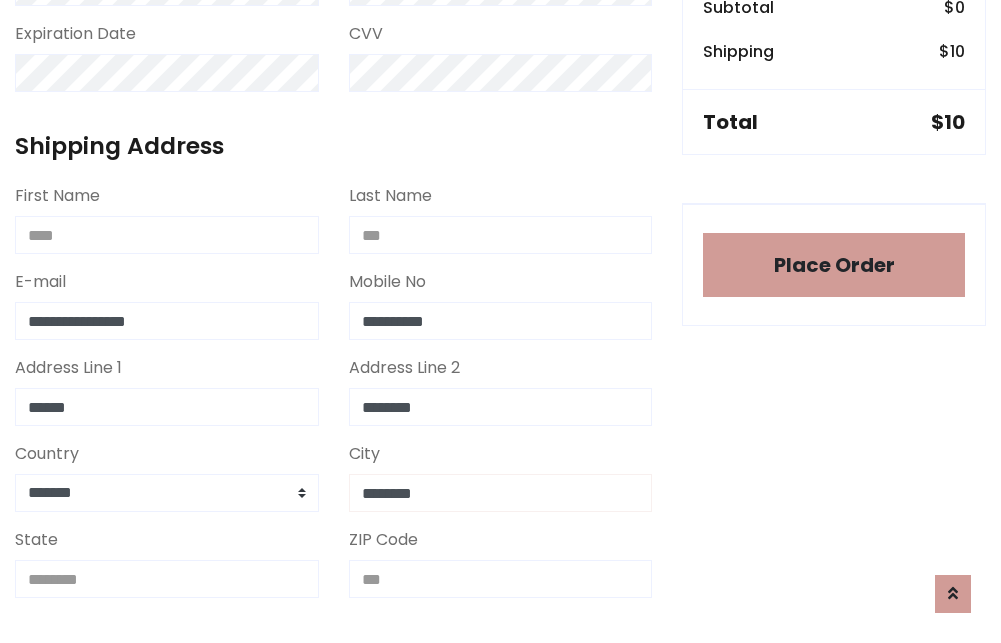 type on "********" 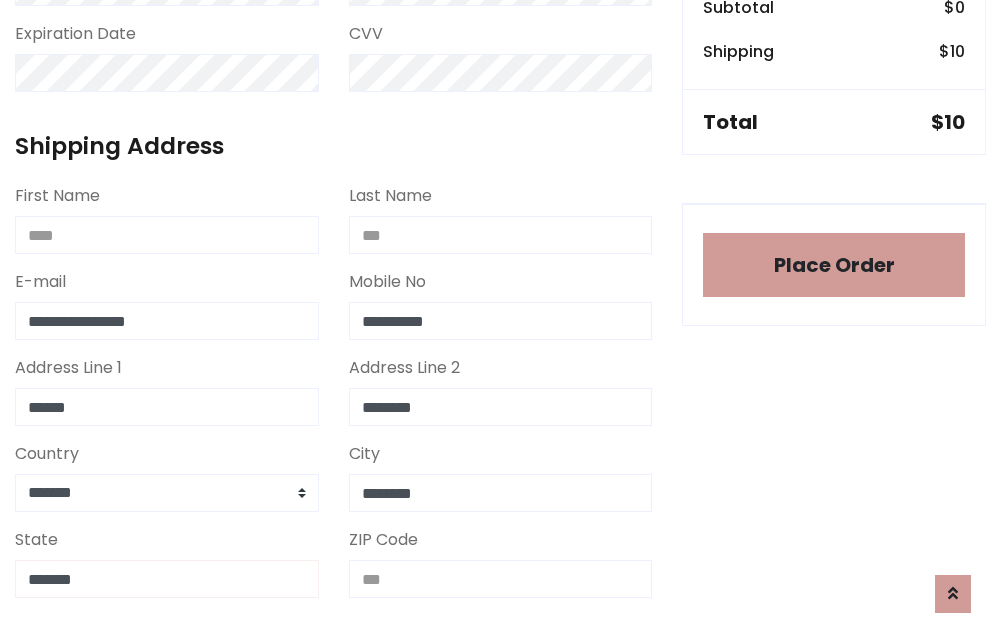 type on "*******" 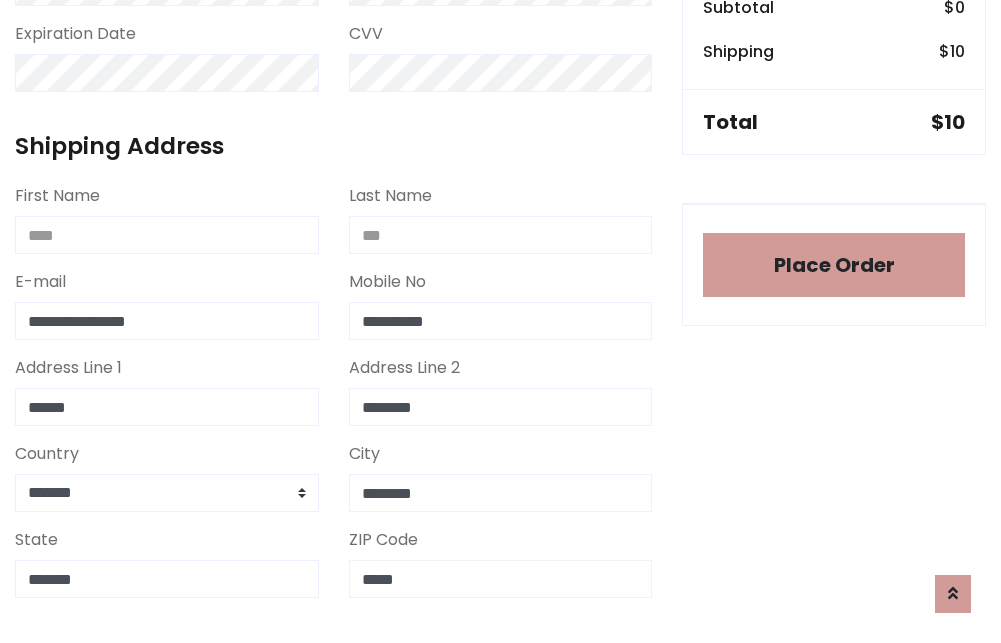 scroll, scrollTop: 403, scrollLeft: 0, axis: vertical 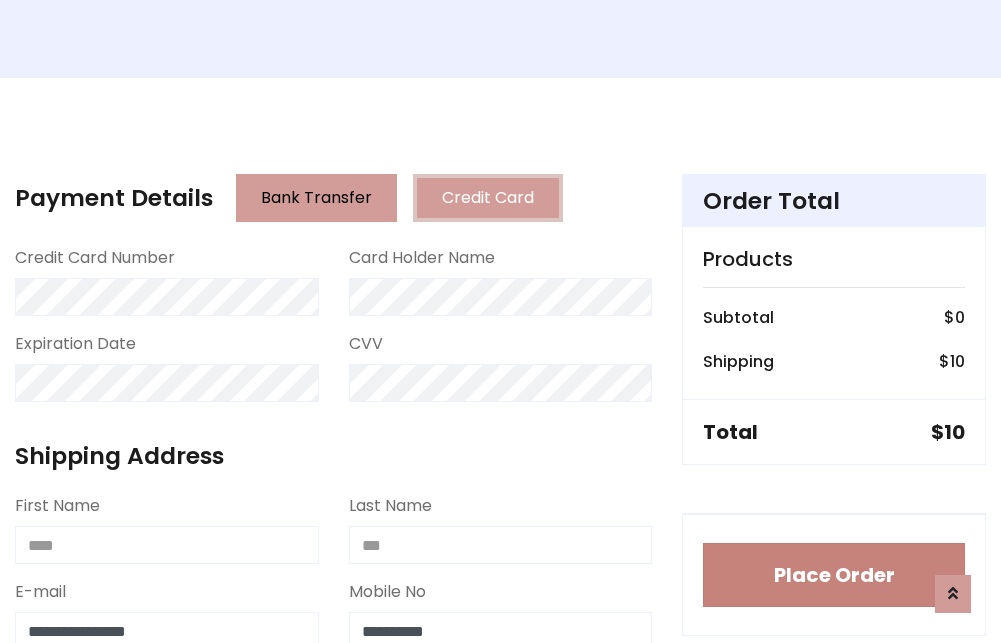 type on "*****" 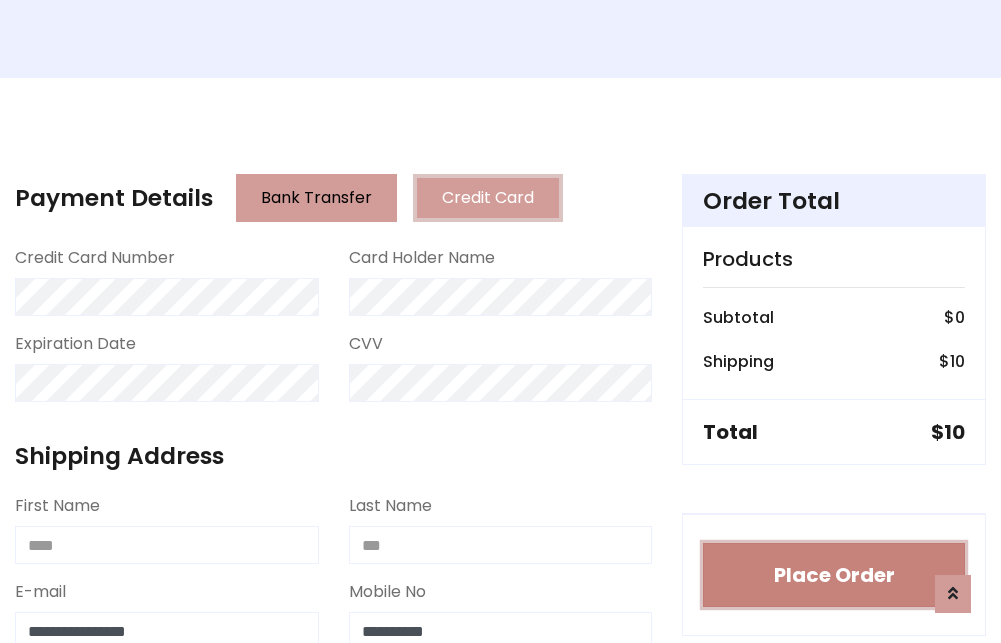 click on "Place Order" at bounding box center [834, 575] 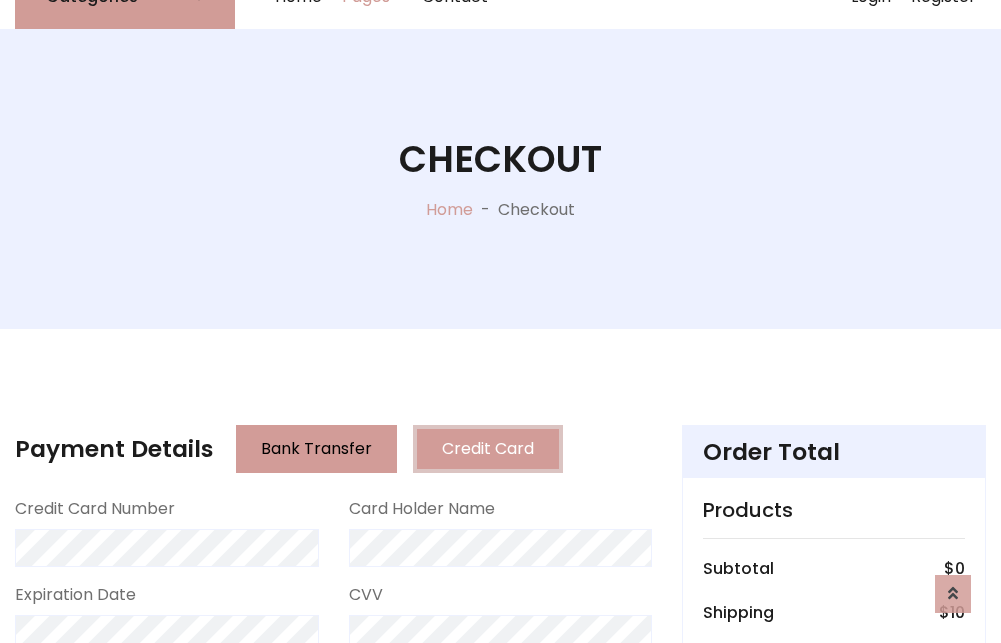 scroll, scrollTop: 0, scrollLeft: 0, axis: both 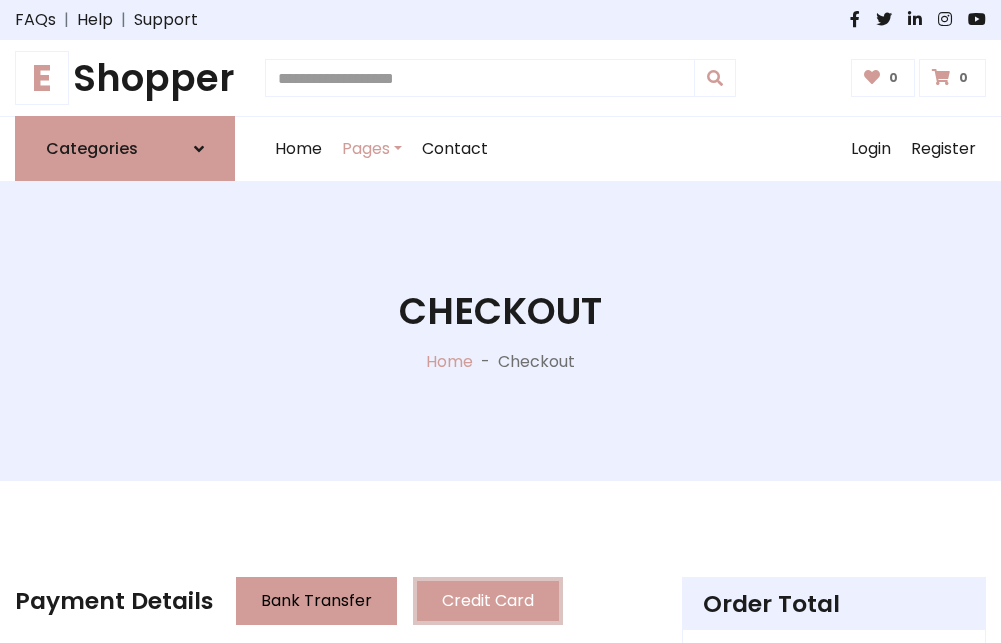 click on "E Shopper" at bounding box center (125, 78) 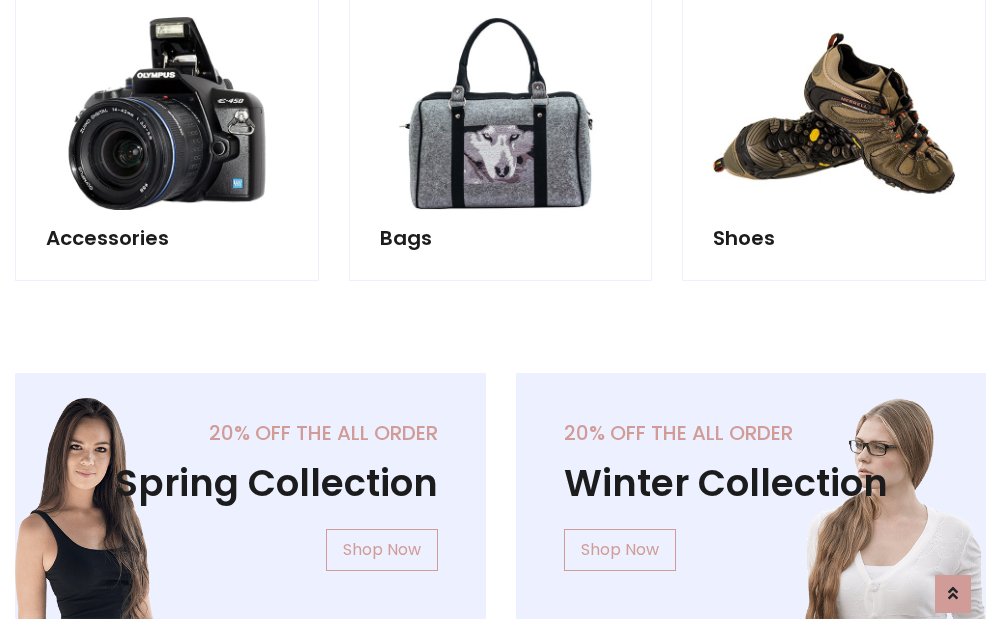 scroll, scrollTop: 770, scrollLeft: 0, axis: vertical 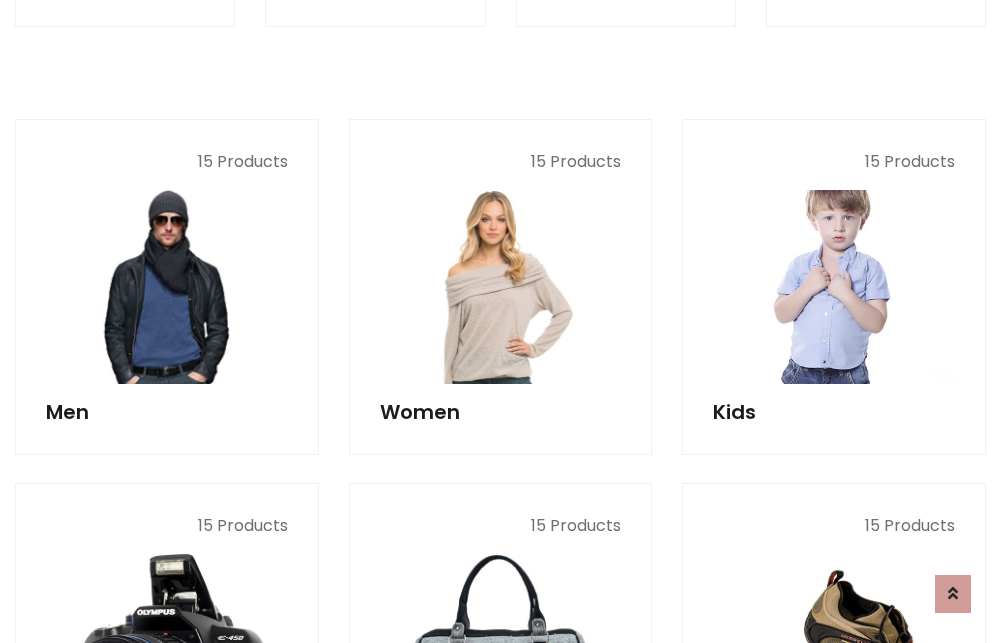 click at bounding box center [834, 287] 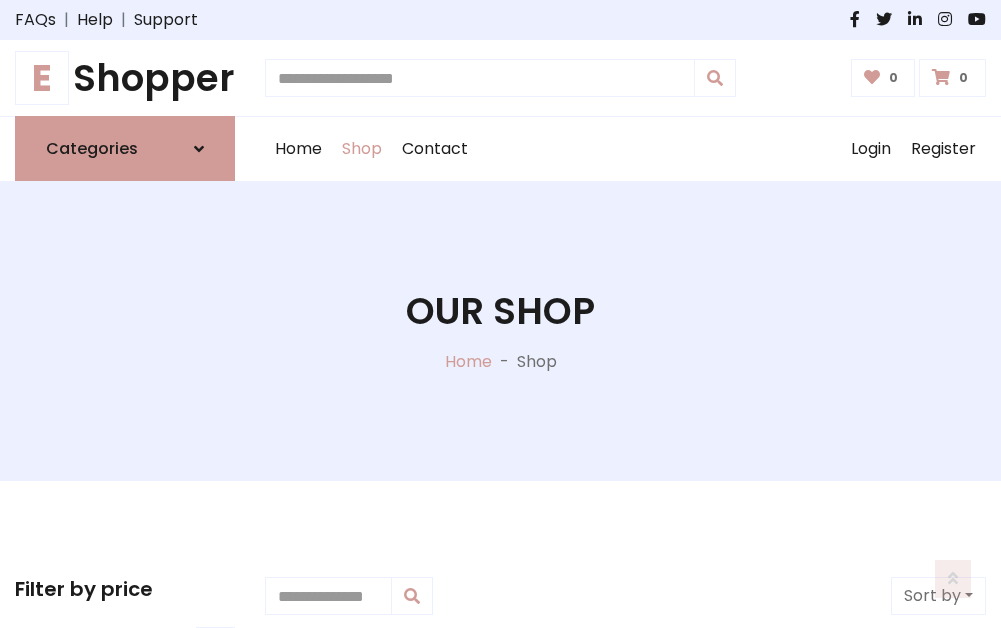 scroll, scrollTop: 549, scrollLeft: 0, axis: vertical 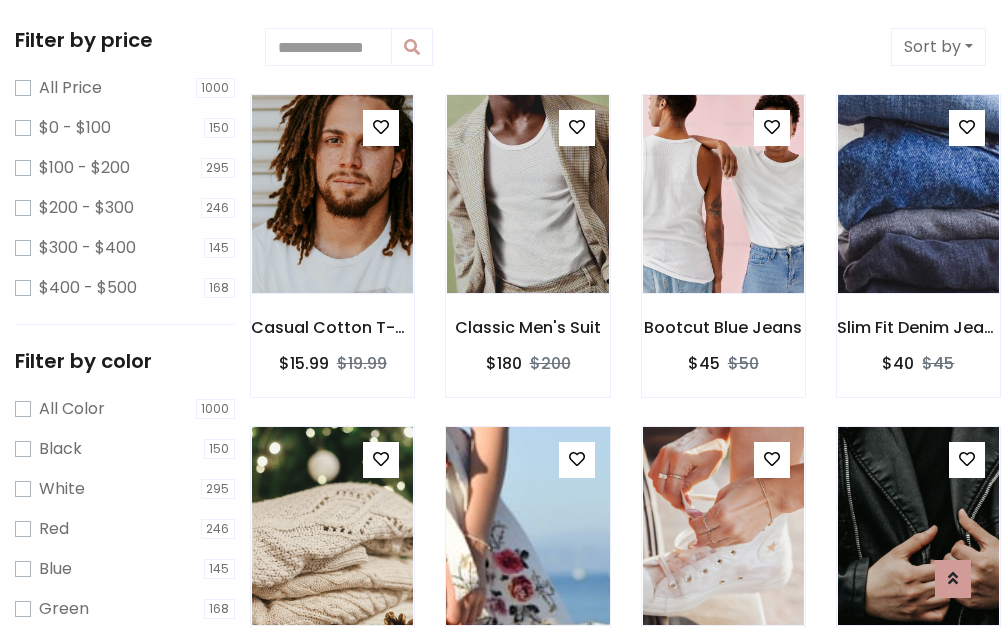click at bounding box center [381, 127] 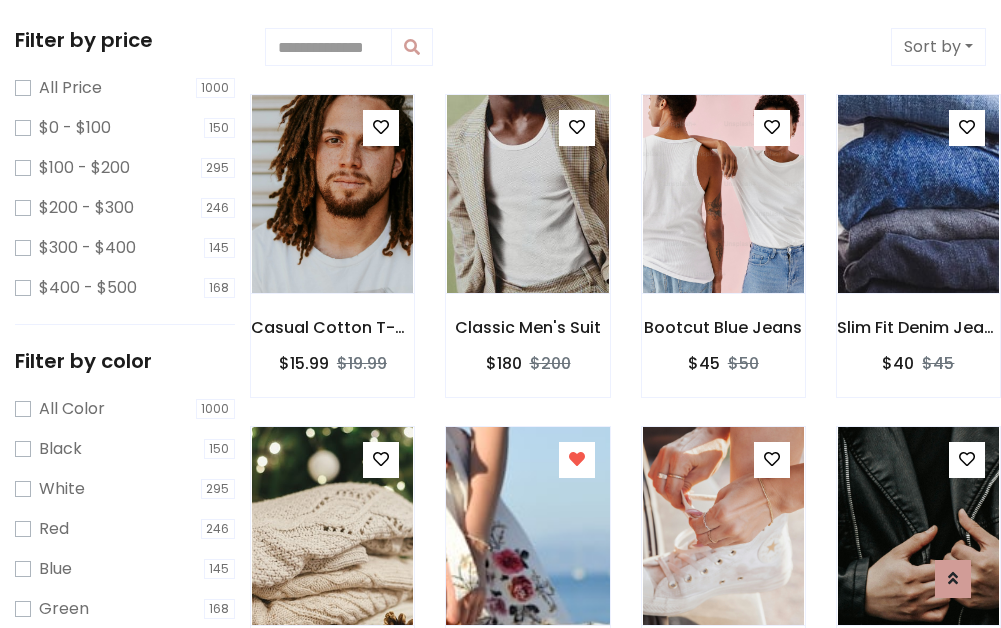 scroll, scrollTop: 547, scrollLeft: 0, axis: vertical 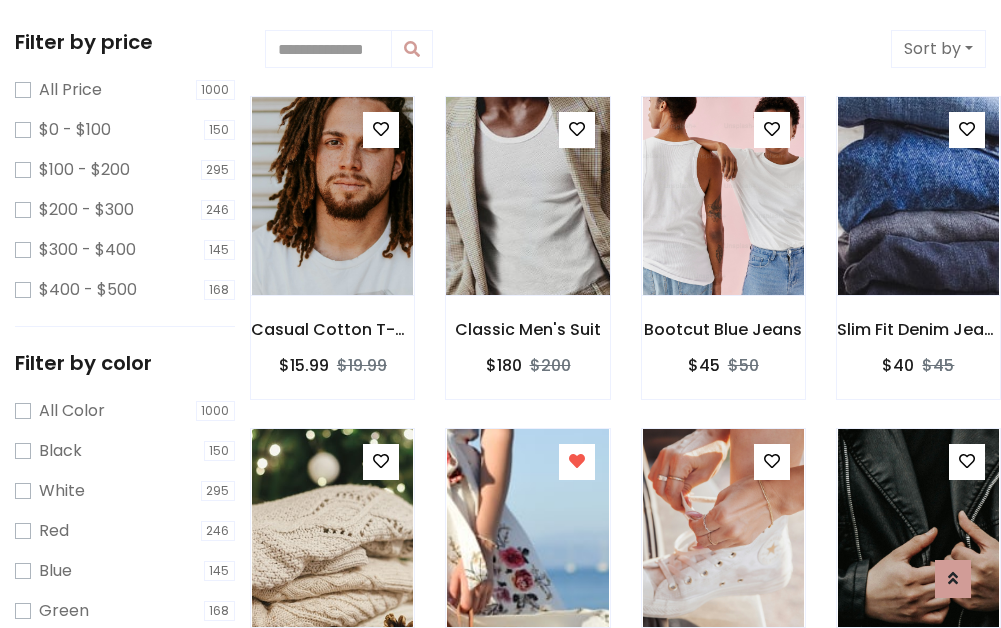 click at bounding box center (527, 196) 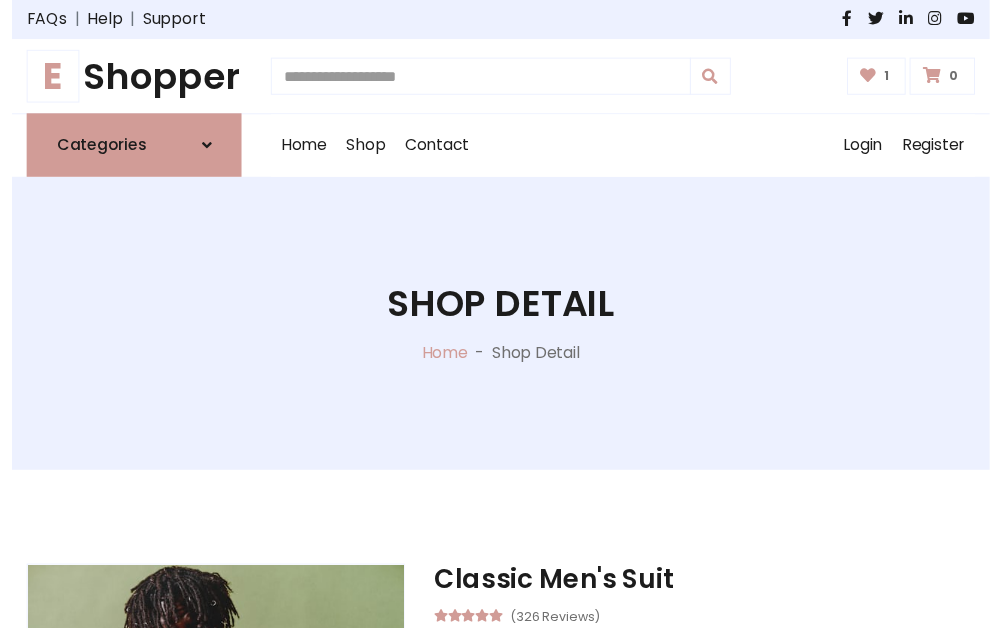 scroll, scrollTop: 262, scrollLeft: 0, axis: vertical 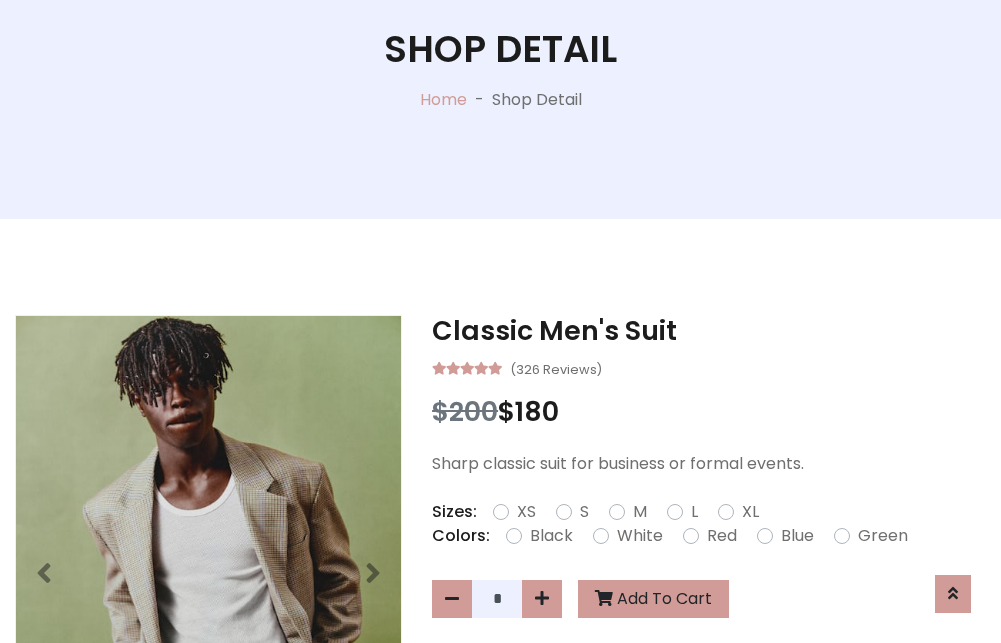 click on "XL" at bounding box center [750, 512] 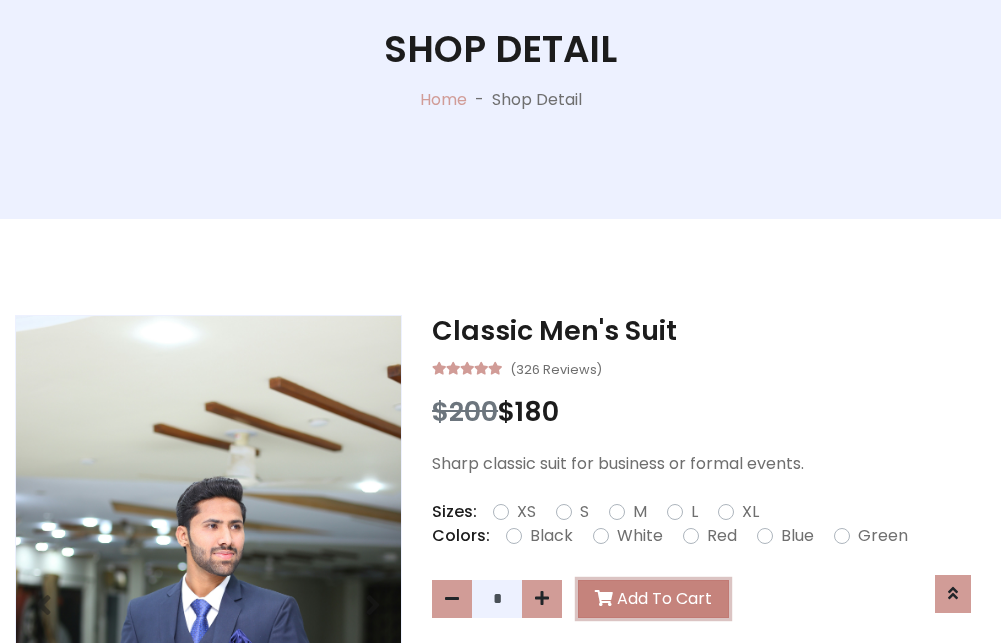 click on "Add To Cart" at bounding box center (653, 599) 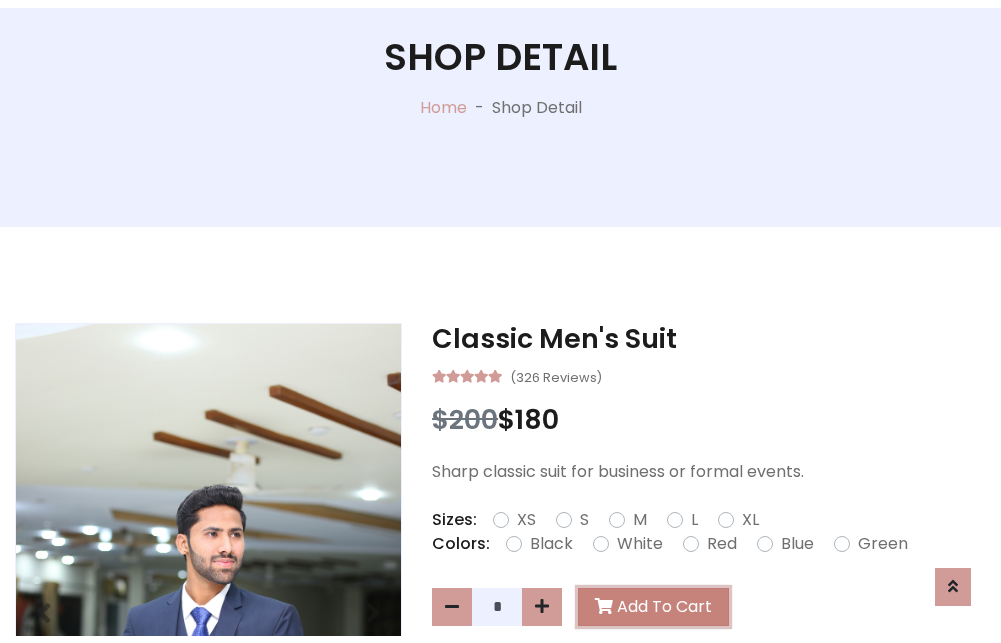 scroll, scrollTop: 0, scrollLeft: 0, axis: both 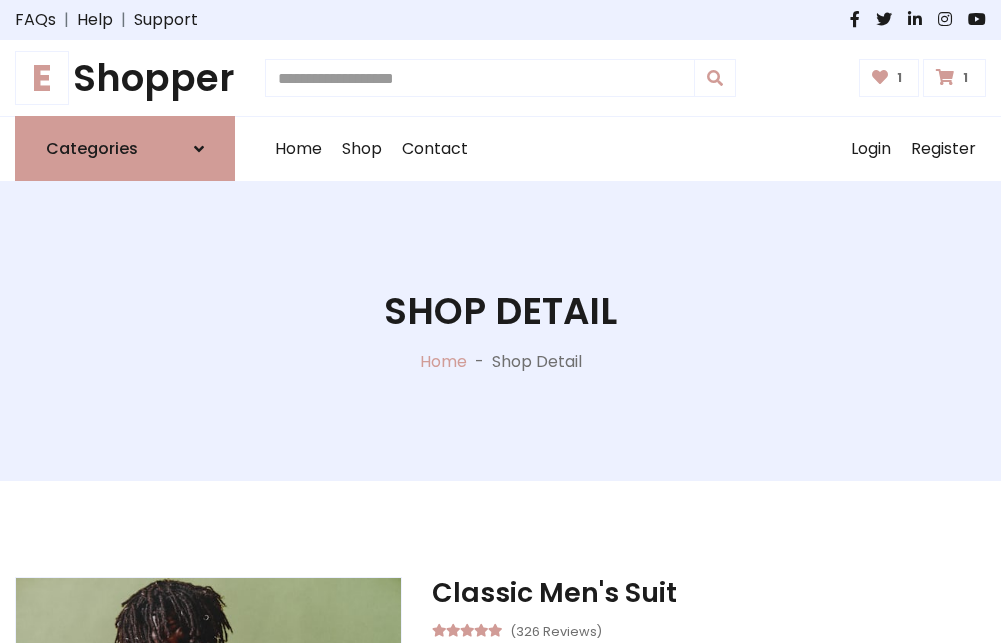 click at bounding box center [945, 77] 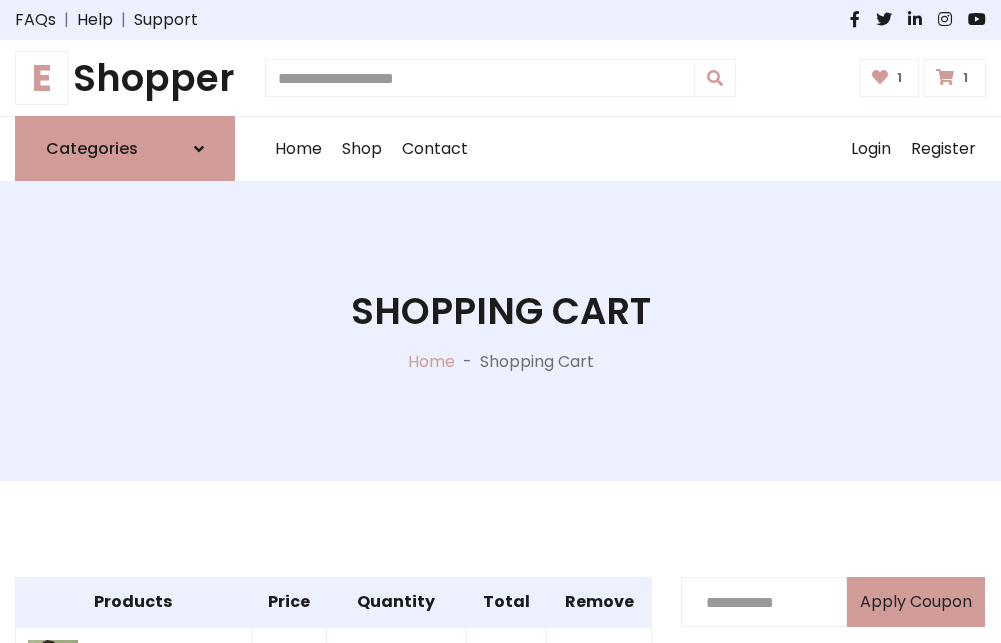 scroll, scrollTop: 570, scrollLeft: 0, axis: vertical 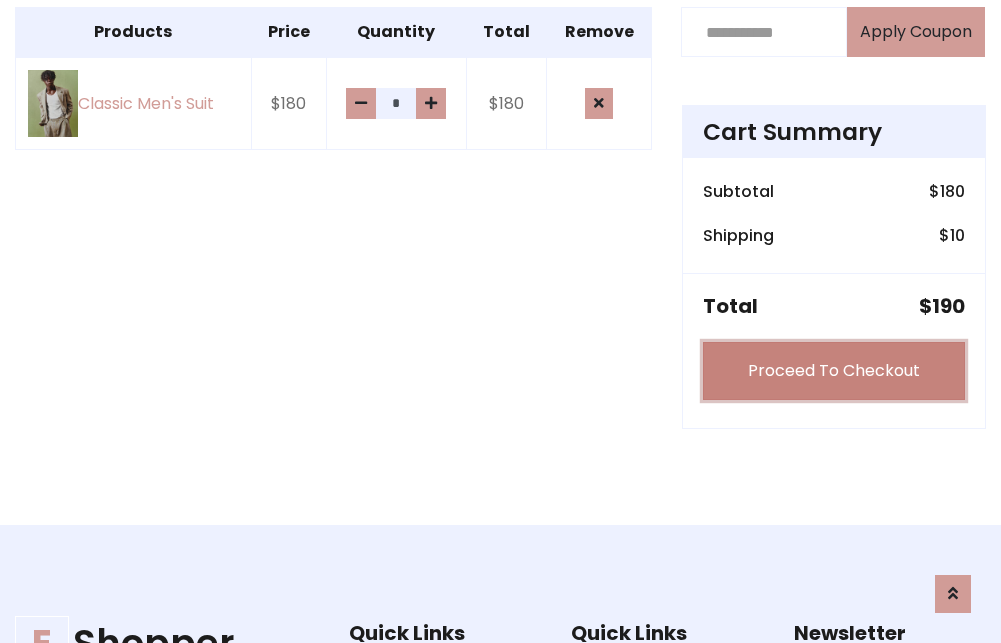 click on "Proceed To Checkout" at bounding box center [834, 371] 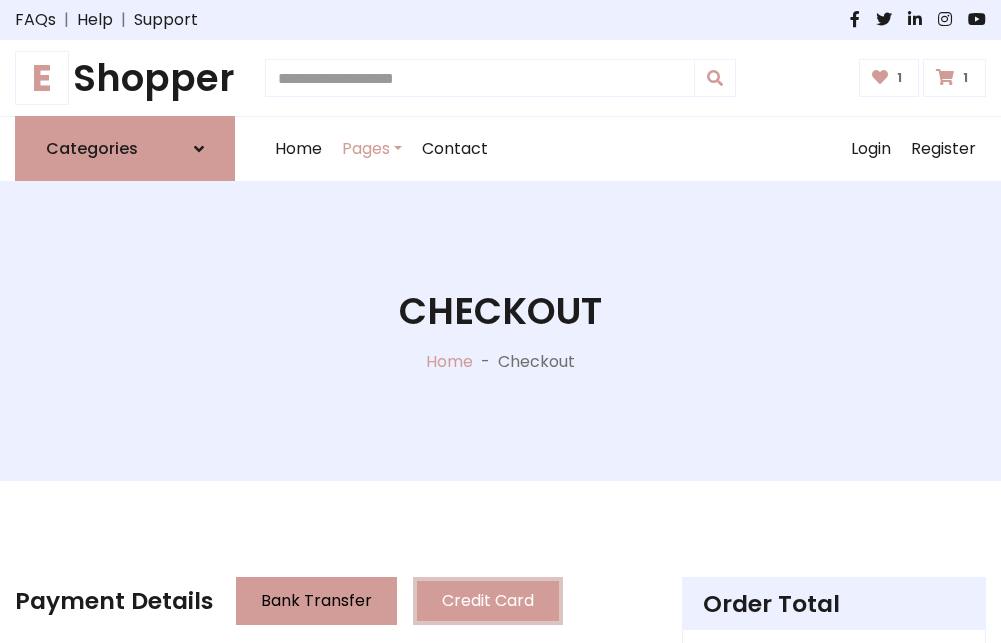 scroll, scrollTop: 201, scrollLeft: 0, axis: vertical 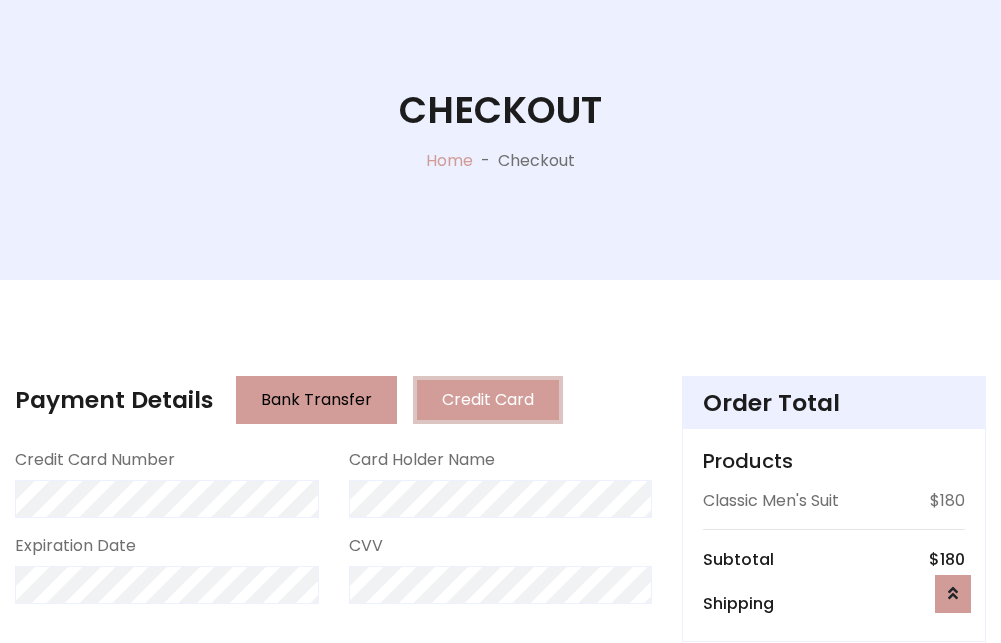 click on "Go to shipping" at bounding box center (834, 817) 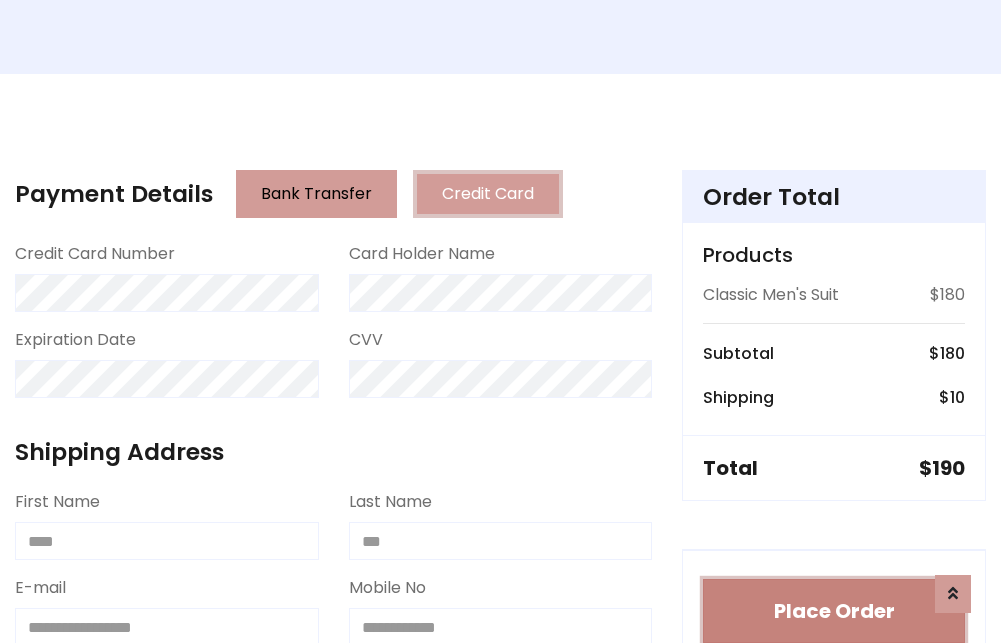 type 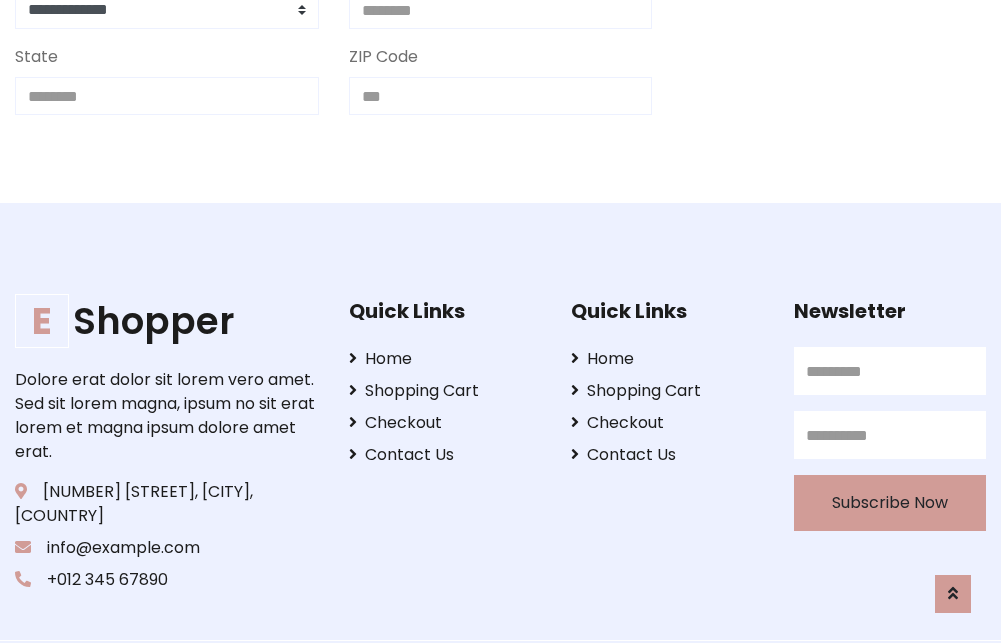 scroll, scrollTop: 713, scrollLeft: 0, axis: vertical 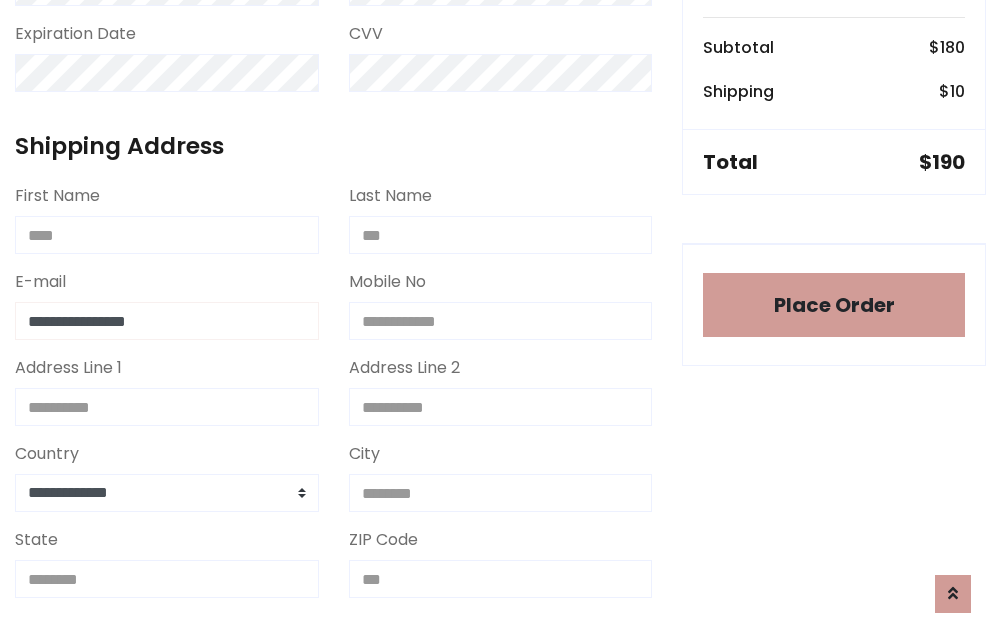 type on "**********" 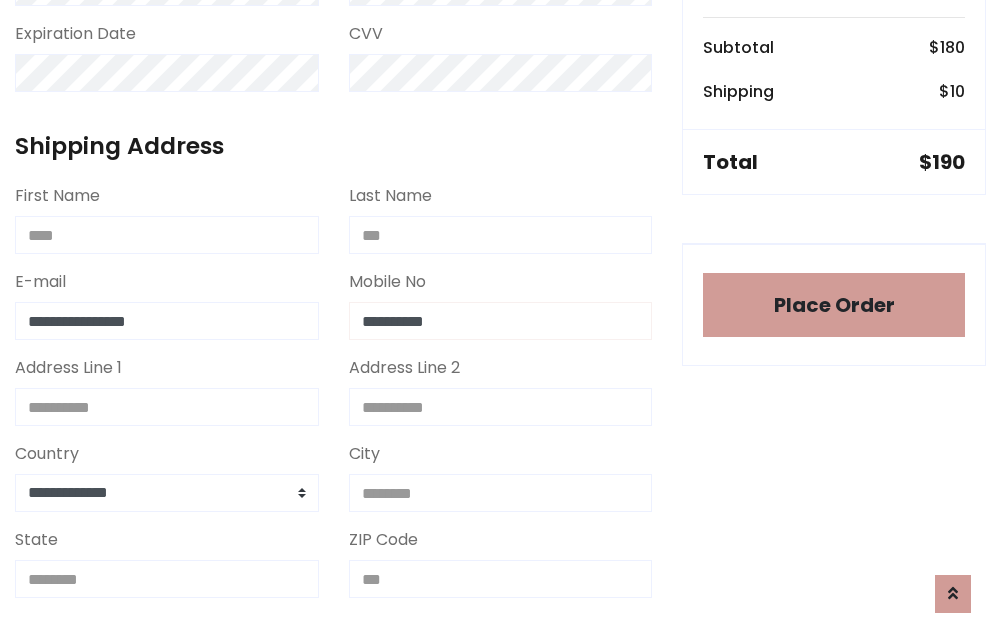 scroll, scrollTop: 573, scrollLeft: 0, axis: vertical 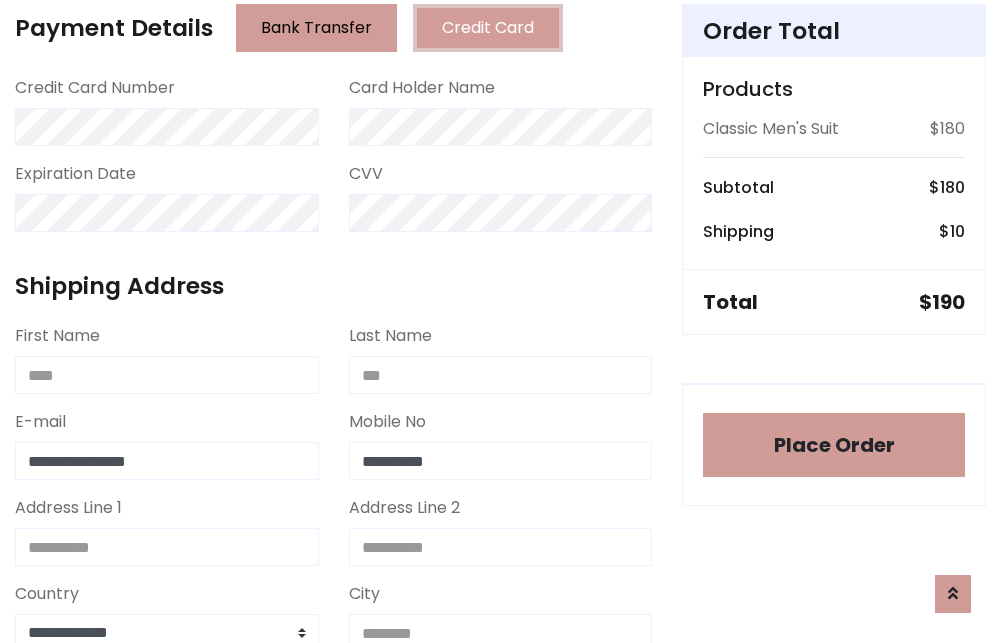 type on "**********" 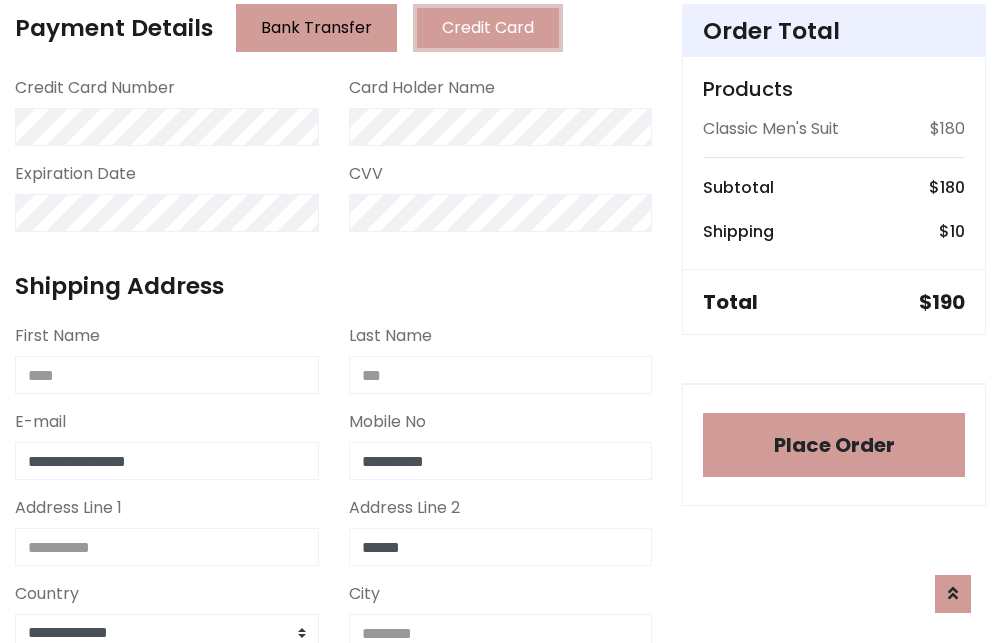type on "******" 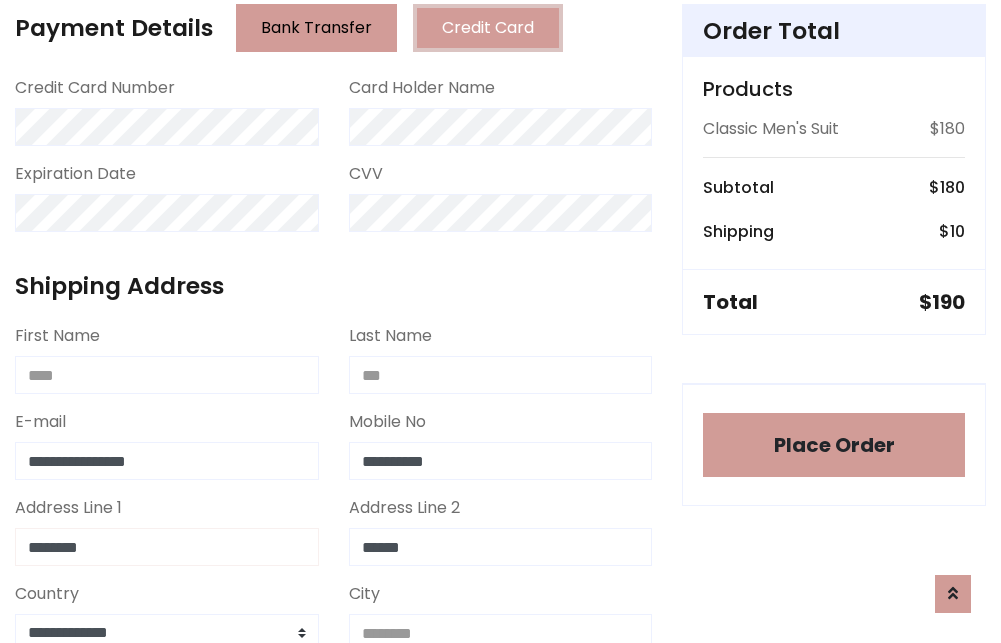 type on "********" 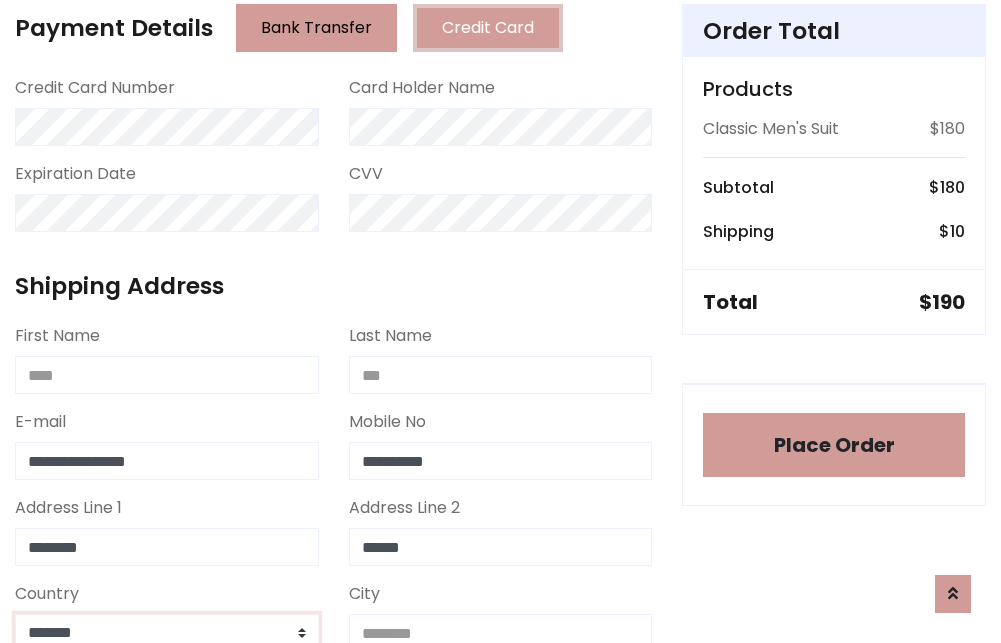 scroll, scrollTop: 583, scrollLeft: 0, axis: vertical 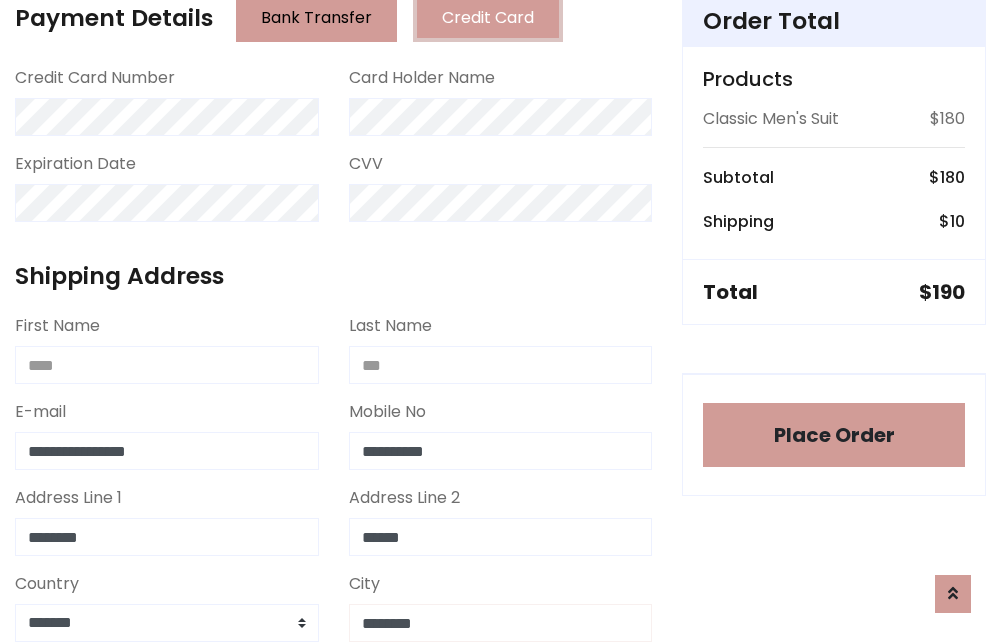 type on "********" 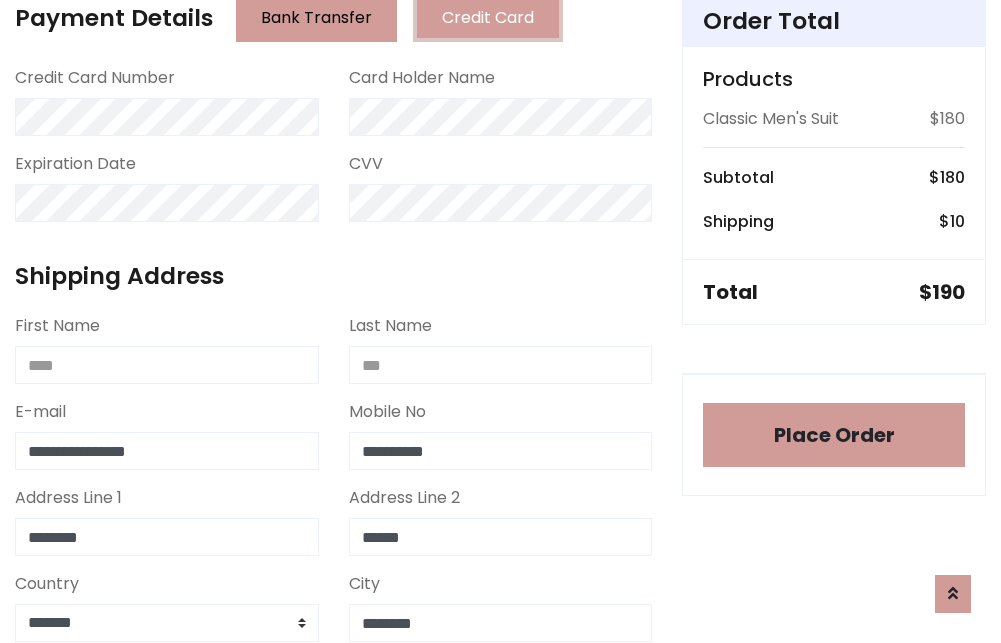 scroll, scrollTop: 971, scrollLeft: 0, axis: vertical 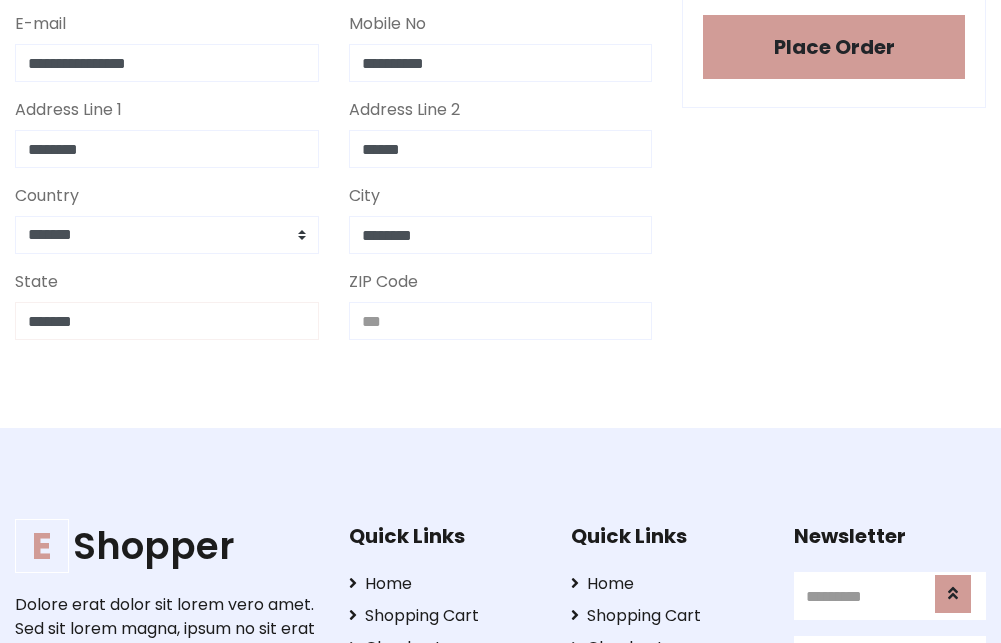 type on "*******" 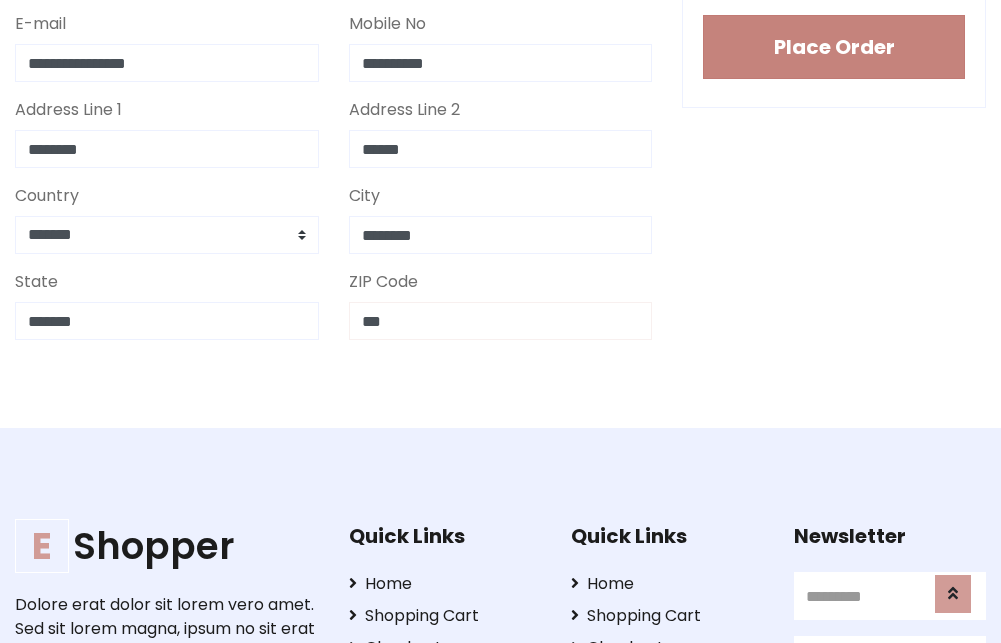 type on "***" 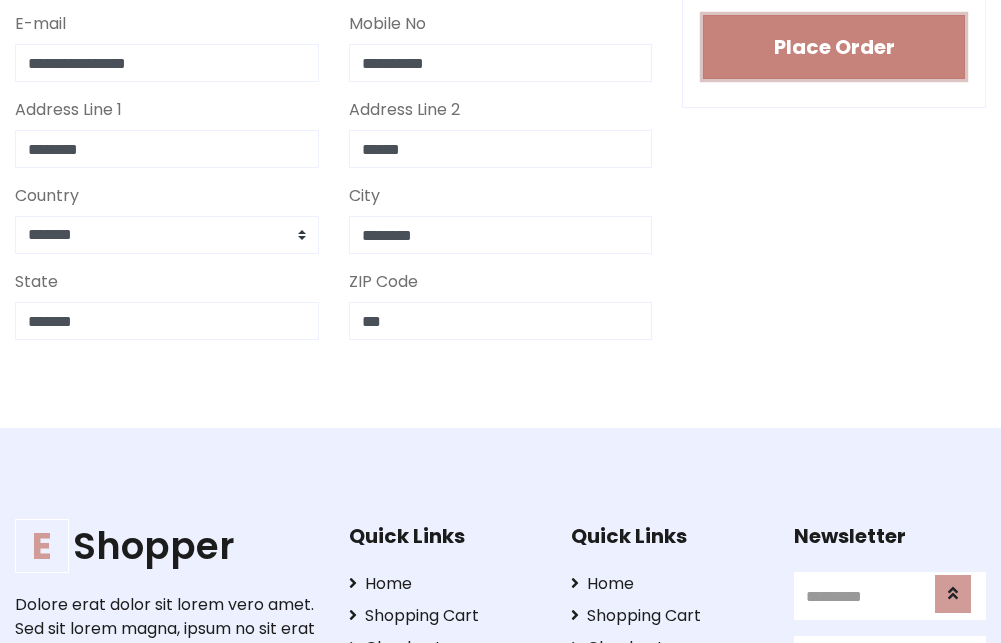 click on "Place Order" at bounding box center (834, 47) 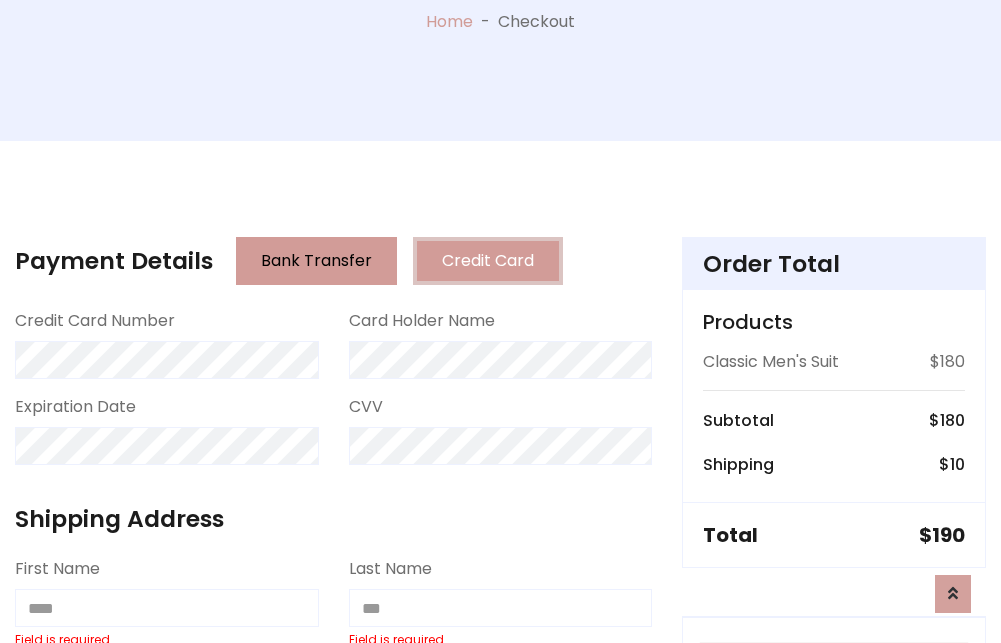 scroll, scrollTop: 0, scrollLeft: 0, axis: both 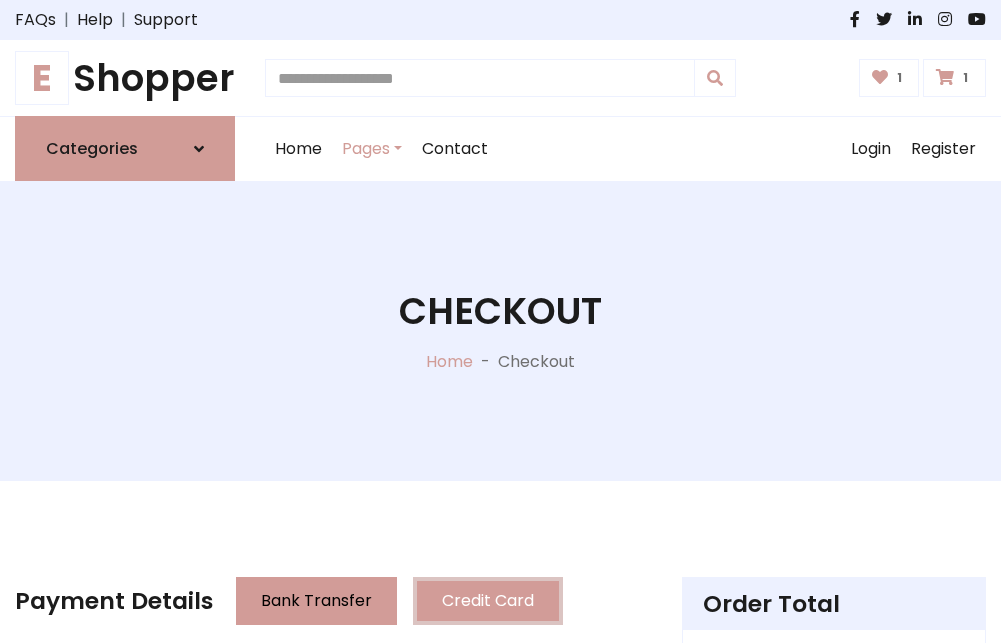 click on "E" at bounding box center [42, 78] 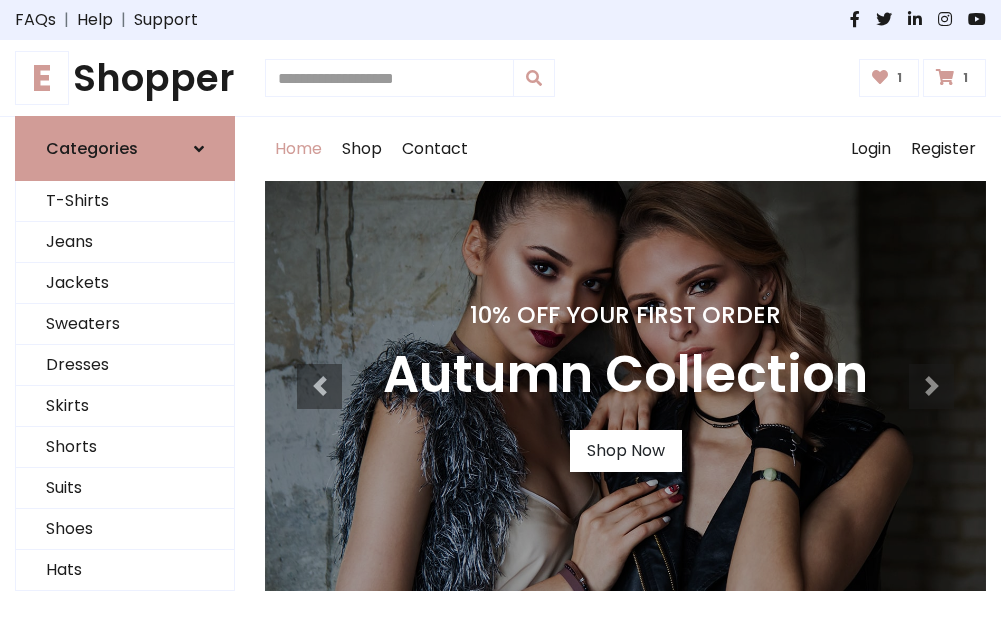 scroll, scrollTop: 0, scrollLeft: 0, axis: both 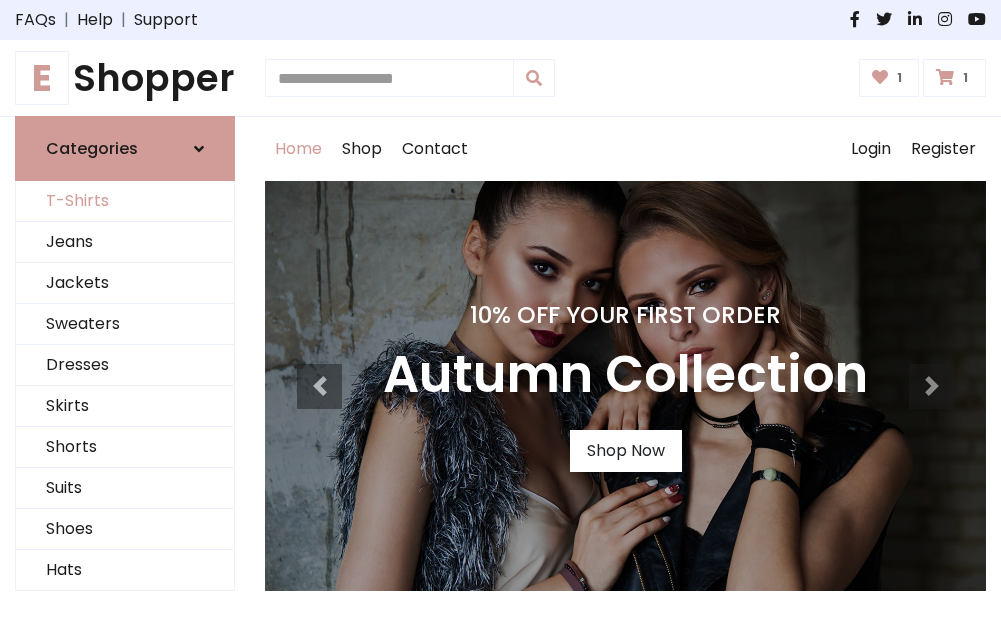 click on "T-Shirts" at bounding box center [125, 201] 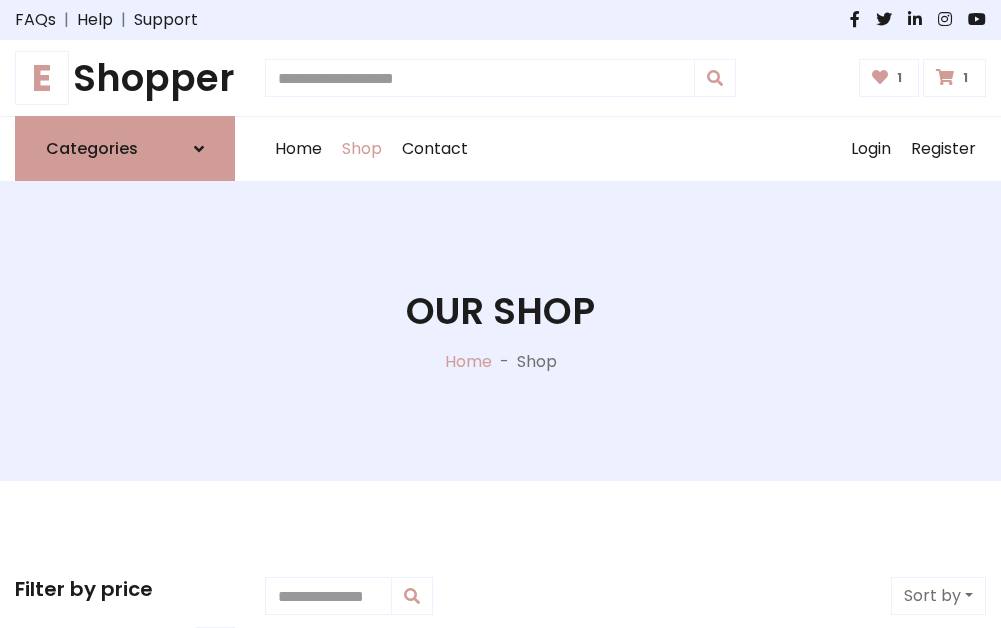scroll, scrollTop: 0, scrollLeft: 0, axis: both 